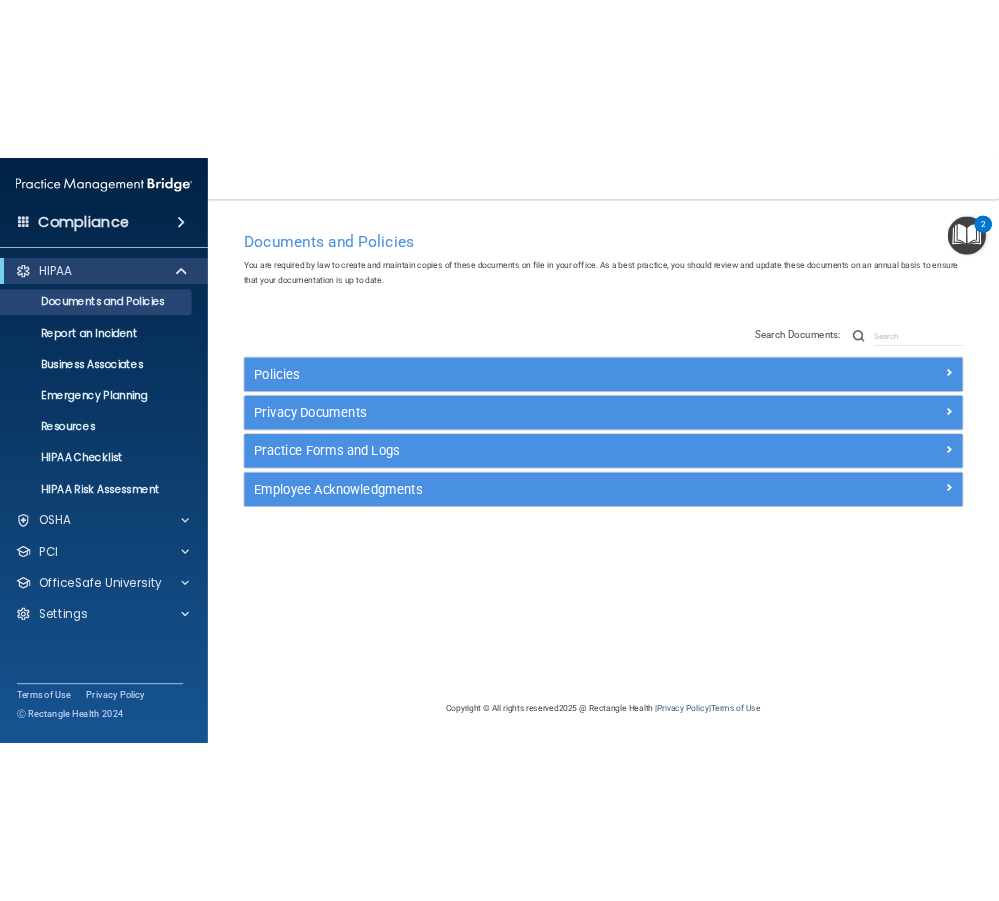 scroll, scrollTop: 0, scrollLeft: 0, axis: both 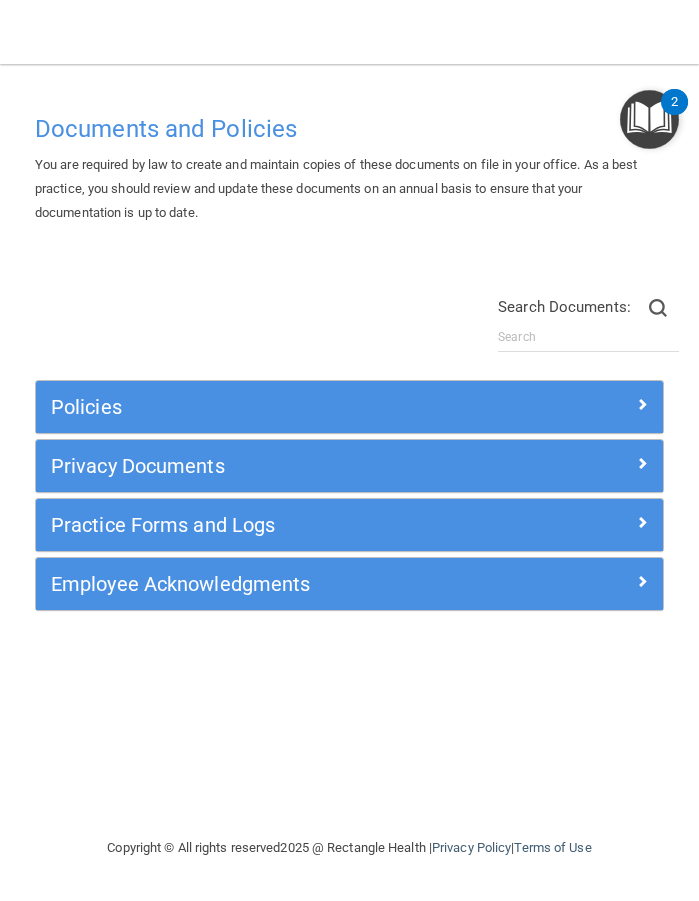 drag, startPoint x: 702, startPoint y: 280, endPoint x: 1022, endPoint y: 296, distance: 320.39975 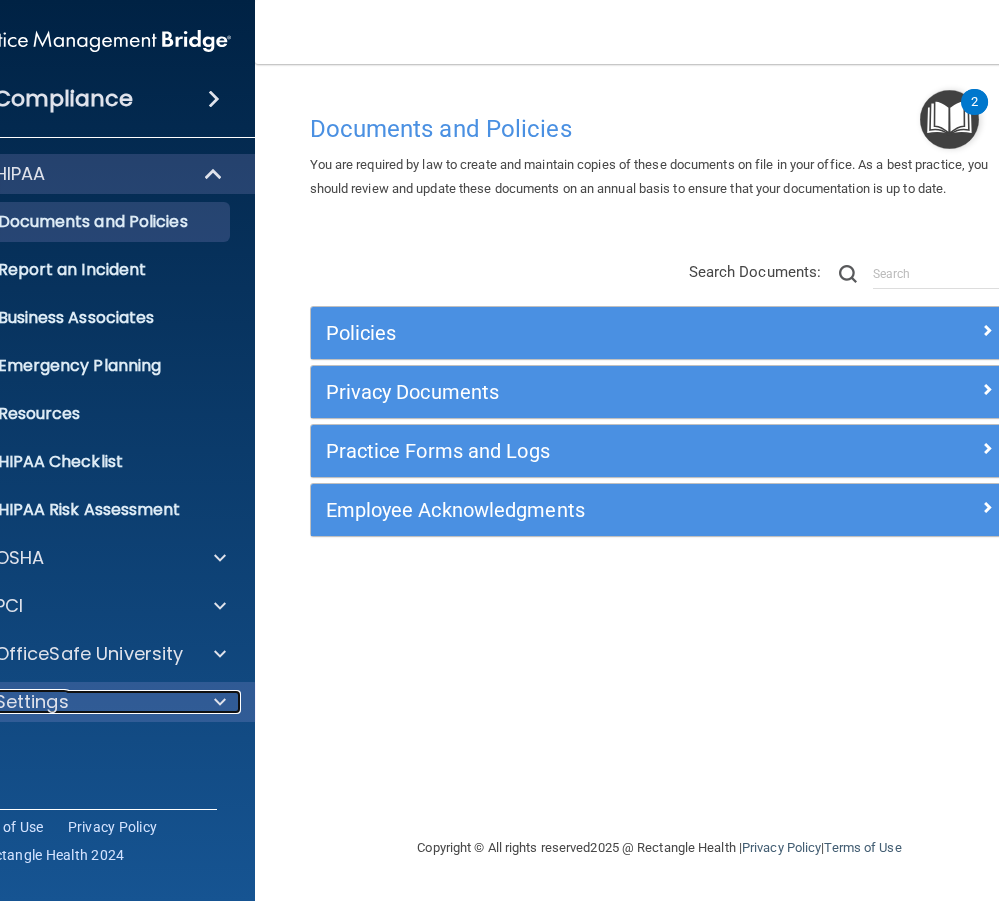 click on "Settings" at bounding box center (68, 702) 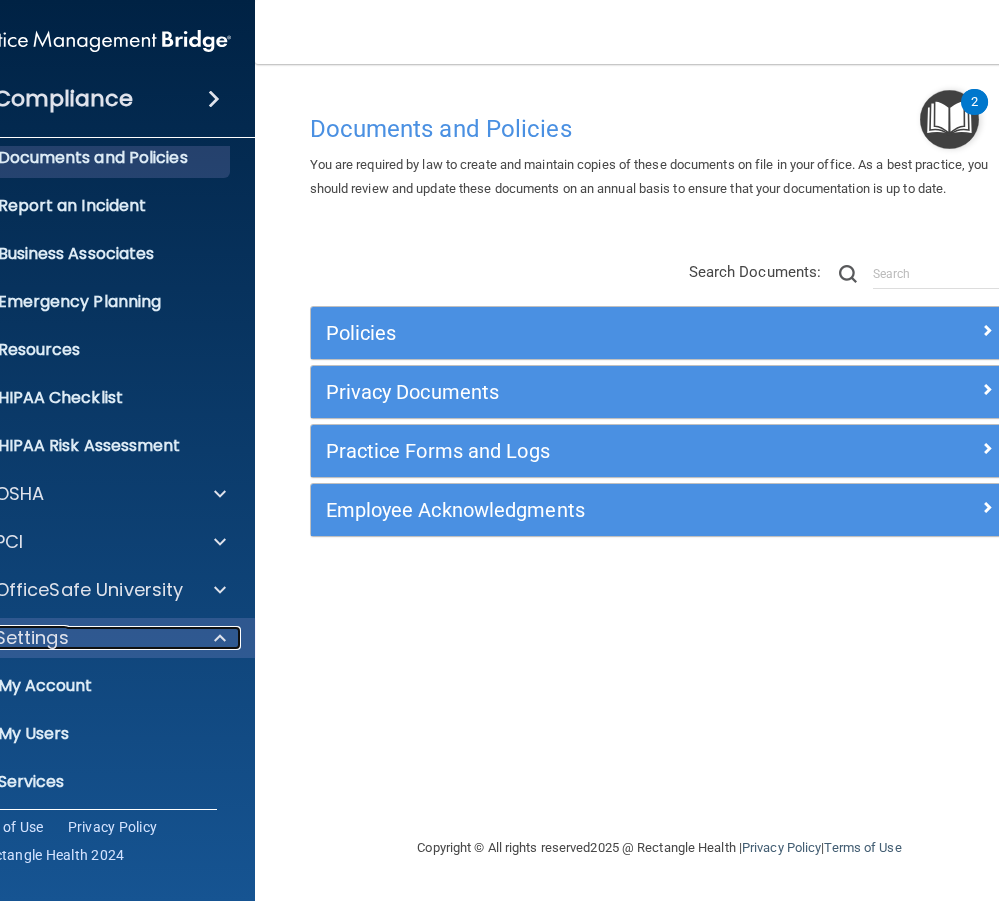 scroll, scrollTop: 121, scrollLeft: 0, axis: vertical 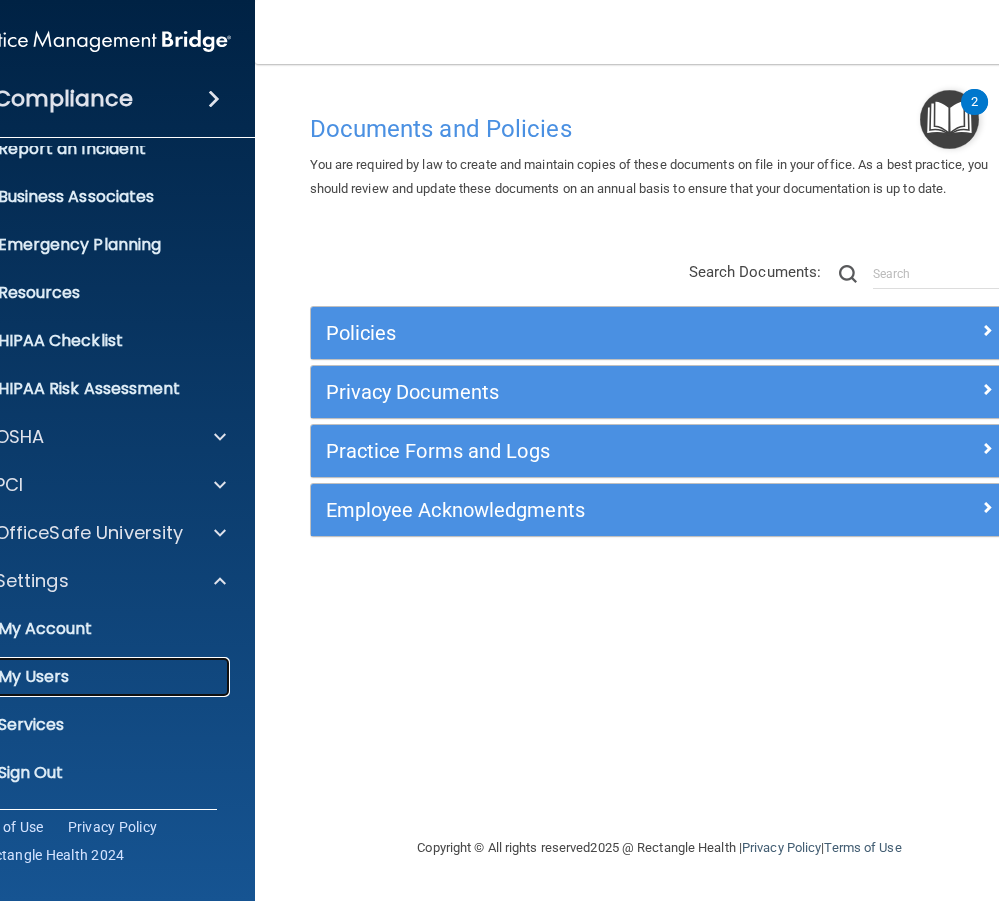 click on "My Users" at bounding box center [84, 677] 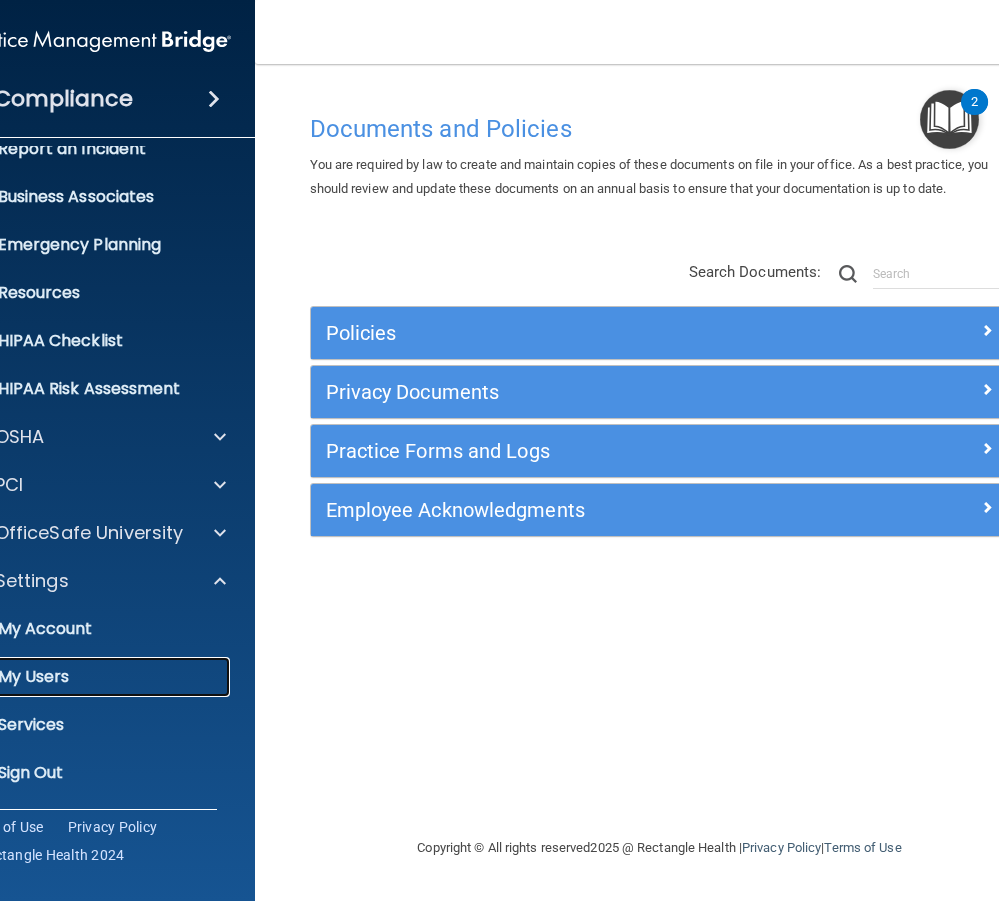 scroll, scrollTop: 0, scrollLeft: 0, axis: both 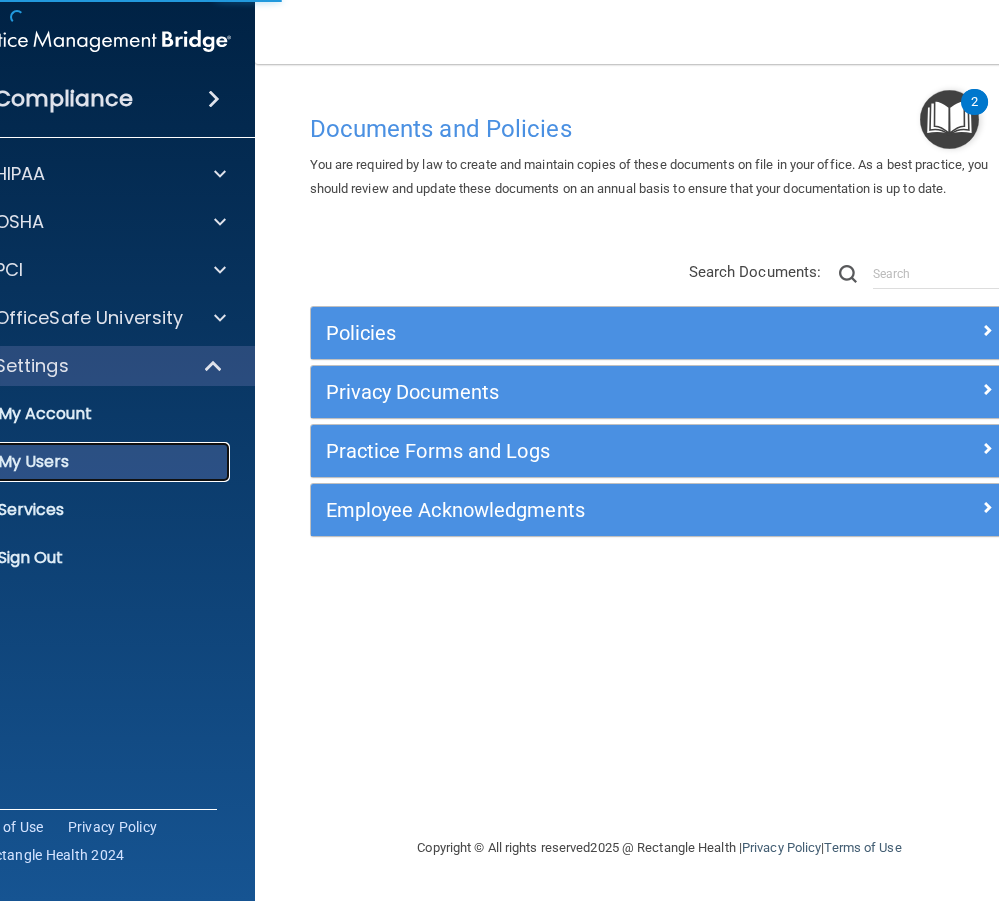 select on "20" 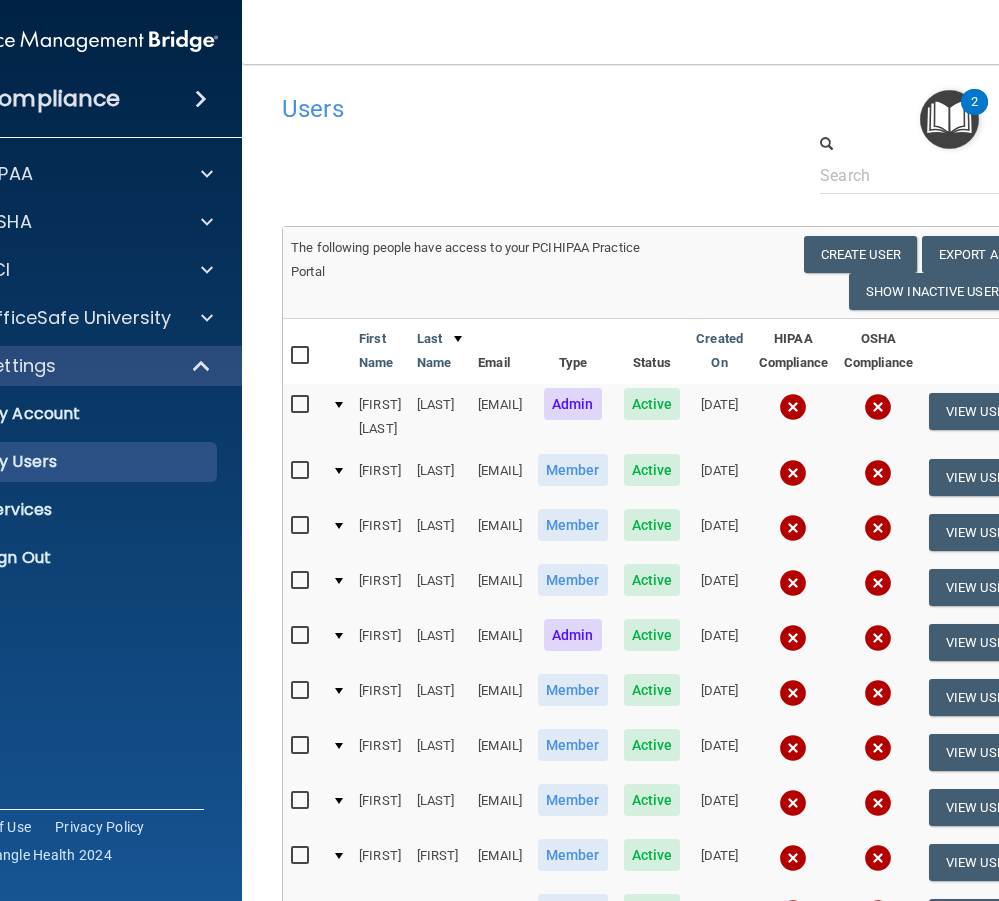 drag, startPoint x: 533, startPoint y: 539, endPoint x: 398, endPoint y: 542, distance: 135.03333 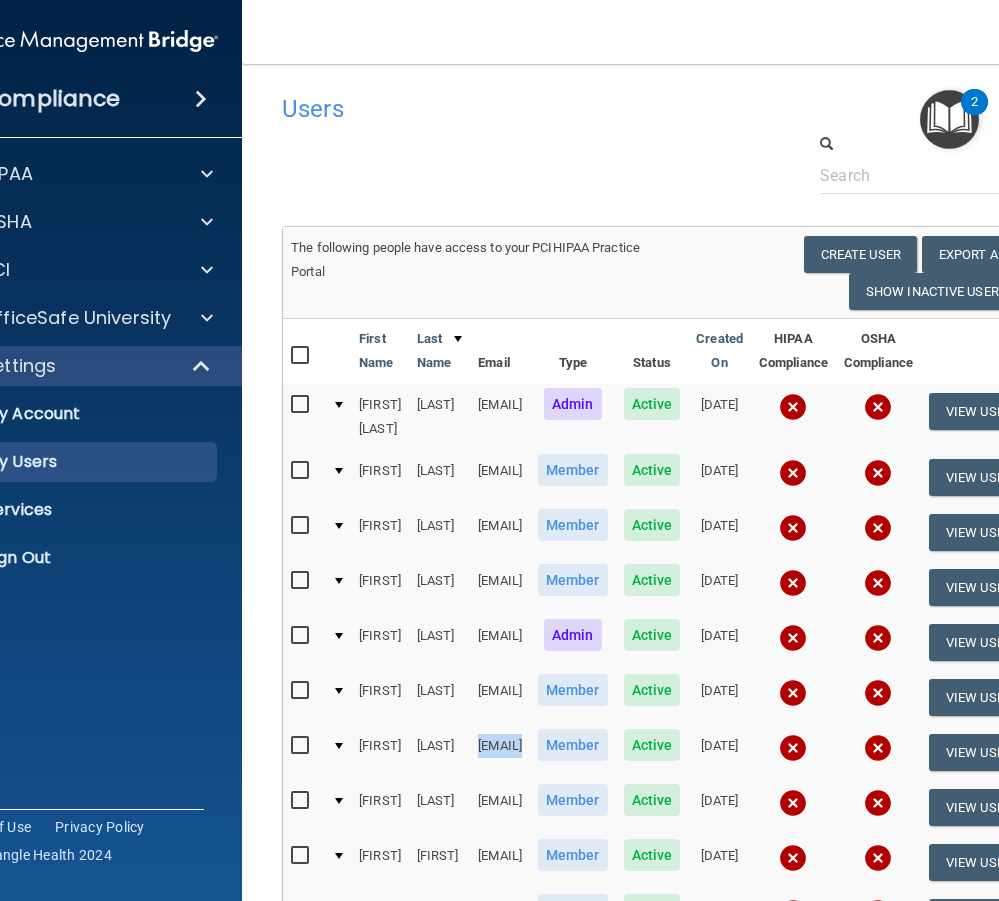 click on "kyliebjenkins@outlook.com" at bounding box center [500, 752] 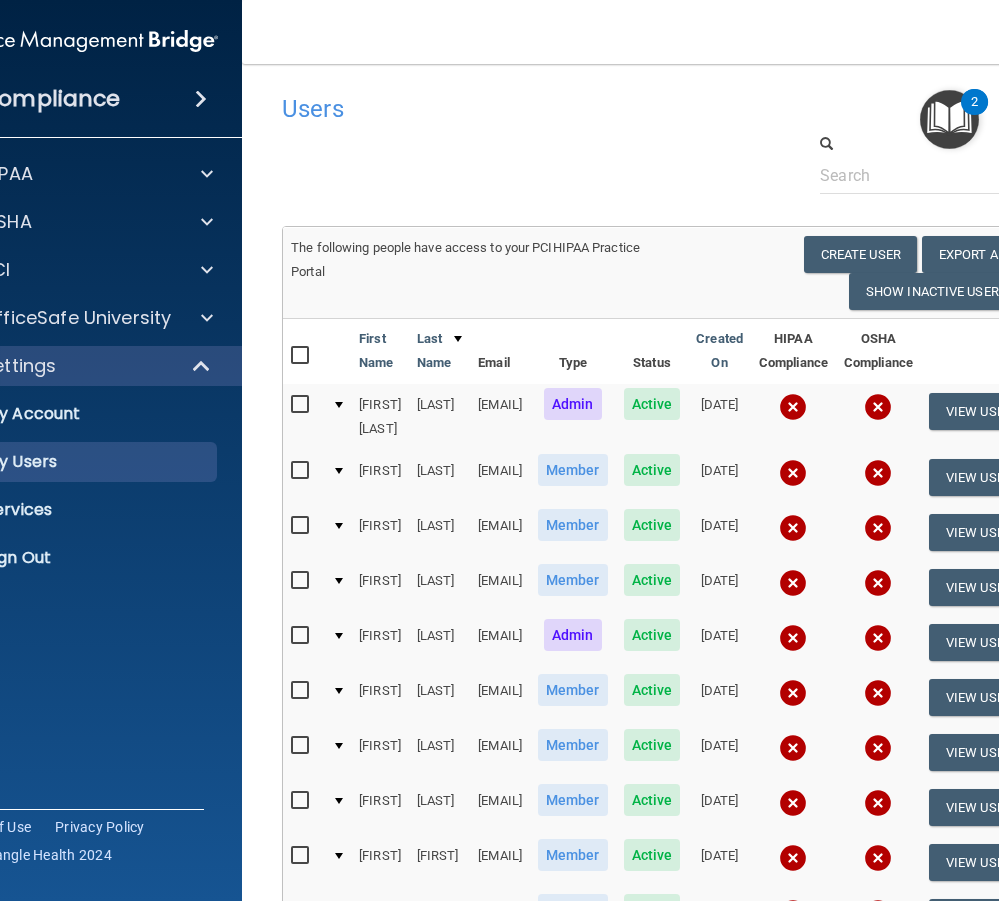 click on "thelasha214@gmail.com" at bounding box center (500, 807) 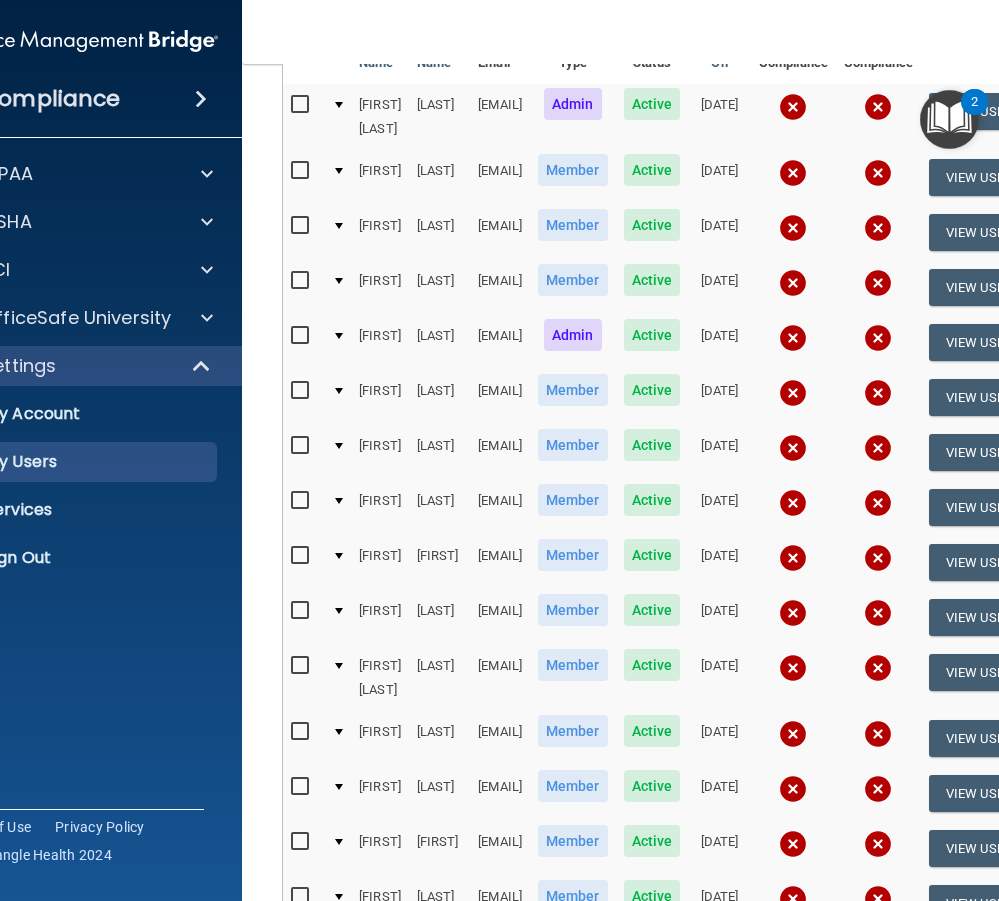scroll, scrollTop: 400, scrollLeft: 0, axis: vertical 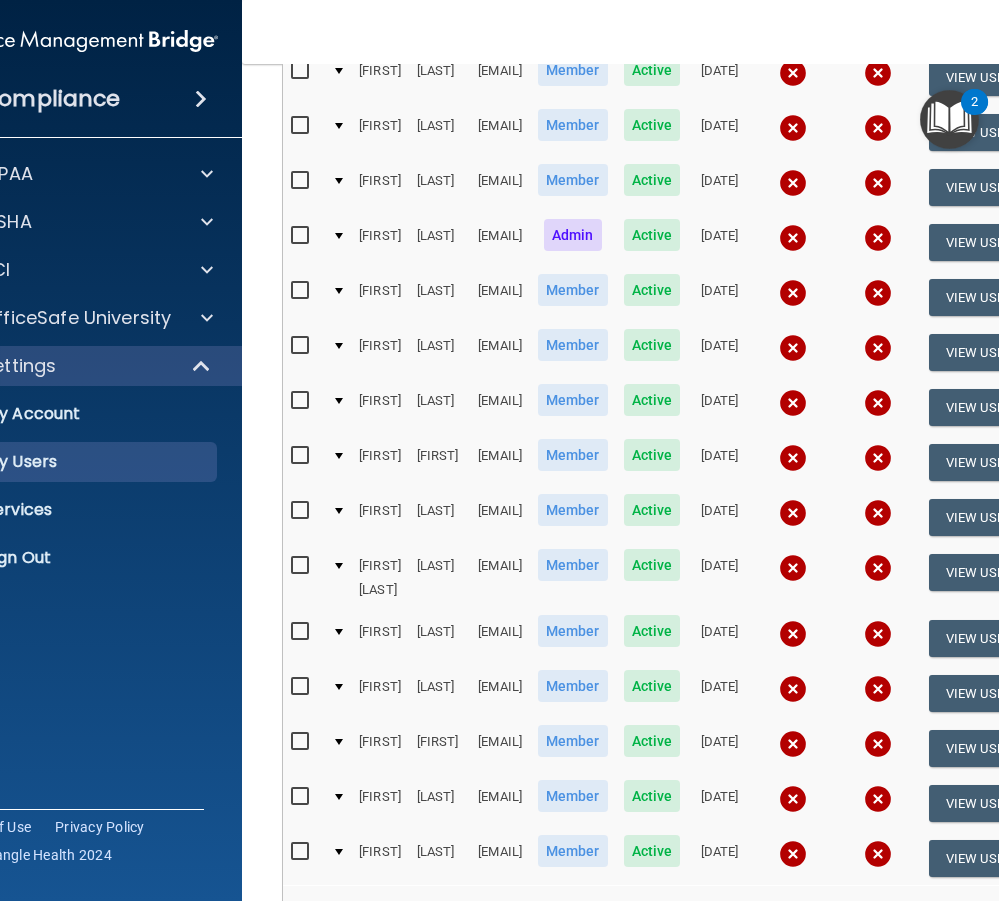 drag, startPoint x: 396, startPoint y: 474, endPoint x: 565, endPoint y: 453, distance: 170.29973 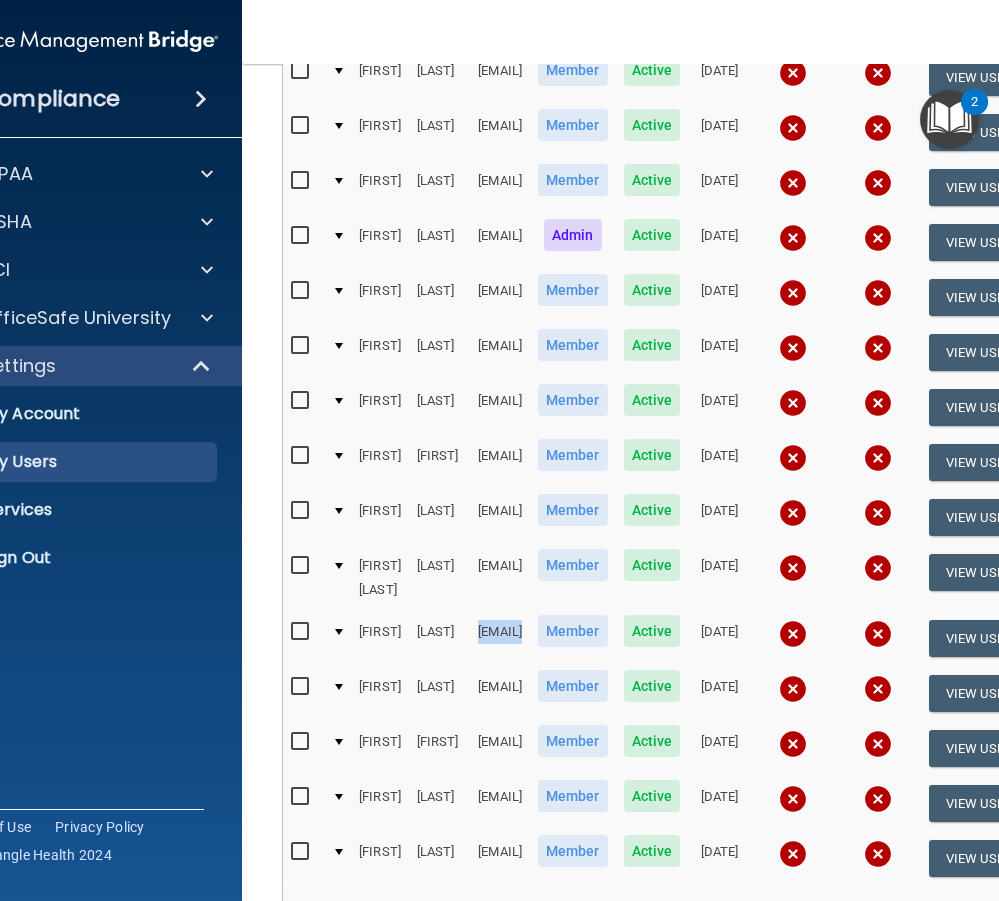 click on "alyssmyers@icloud.net" at bounding box center [500, 638] 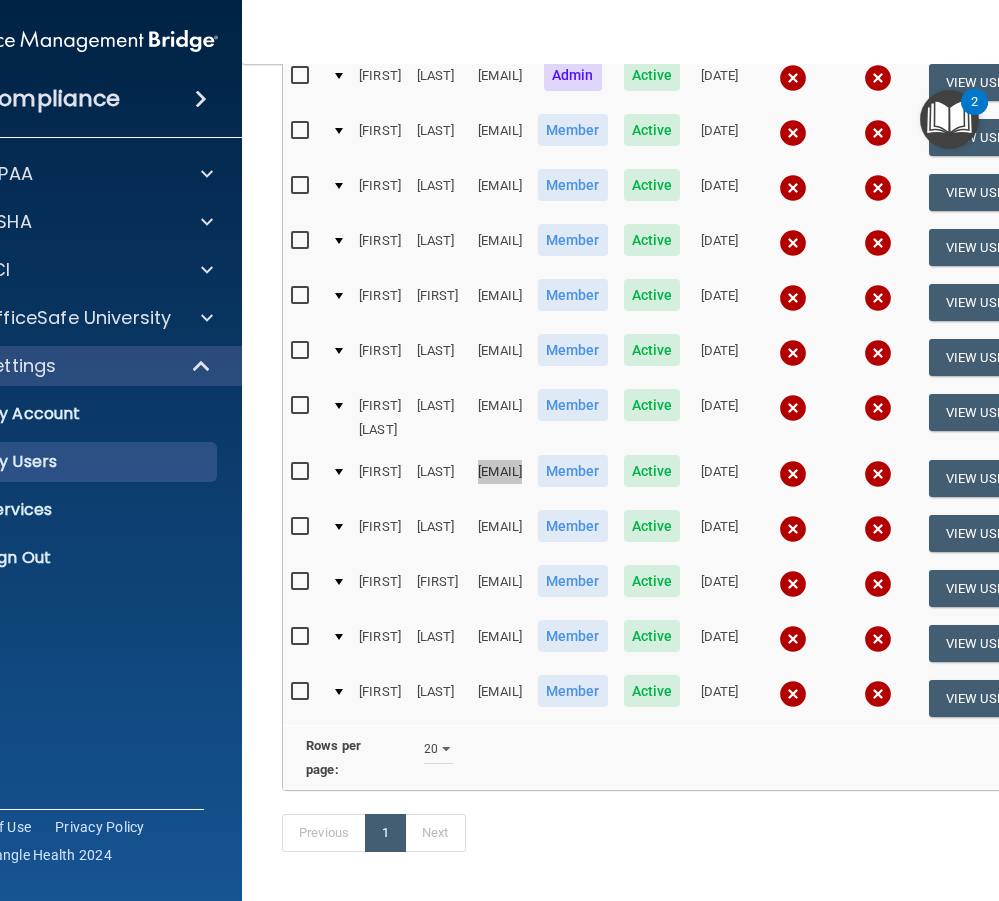 scroll, scrollTop: 586, scrollLeft: 0, axis: vertical 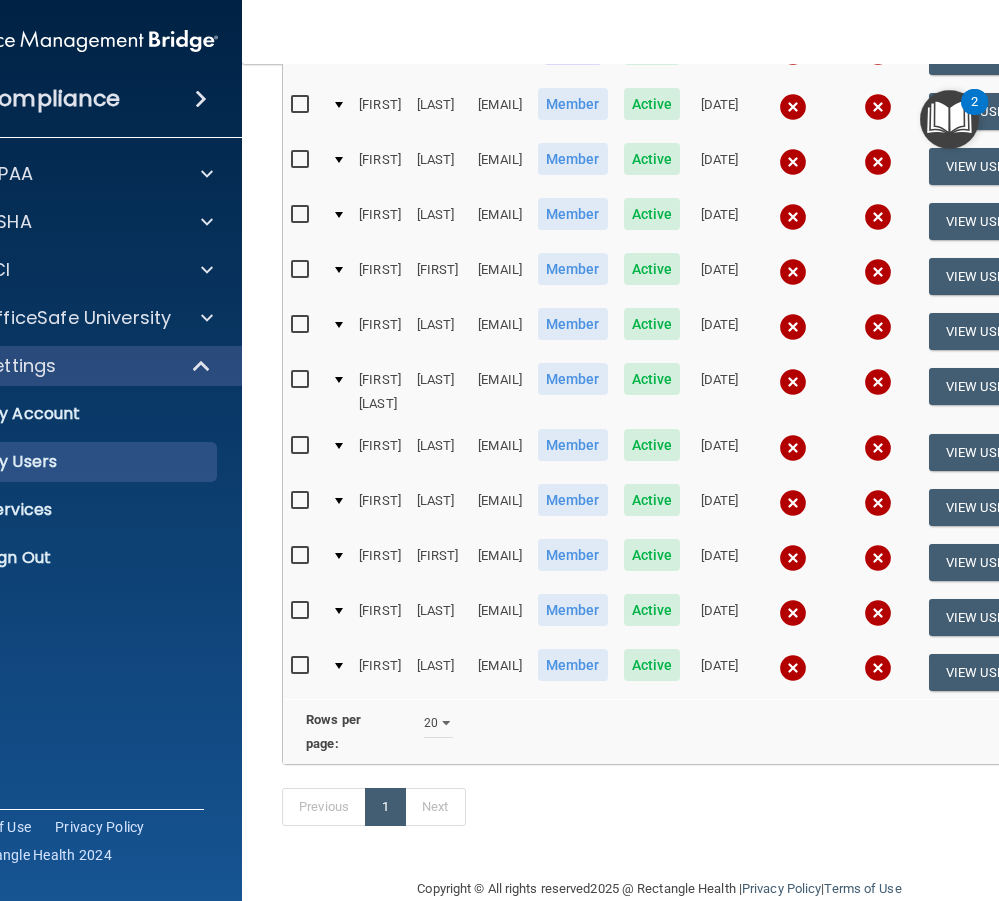 click on "shanelle2twins@yahoo.com" at bounding box center [500, 562] 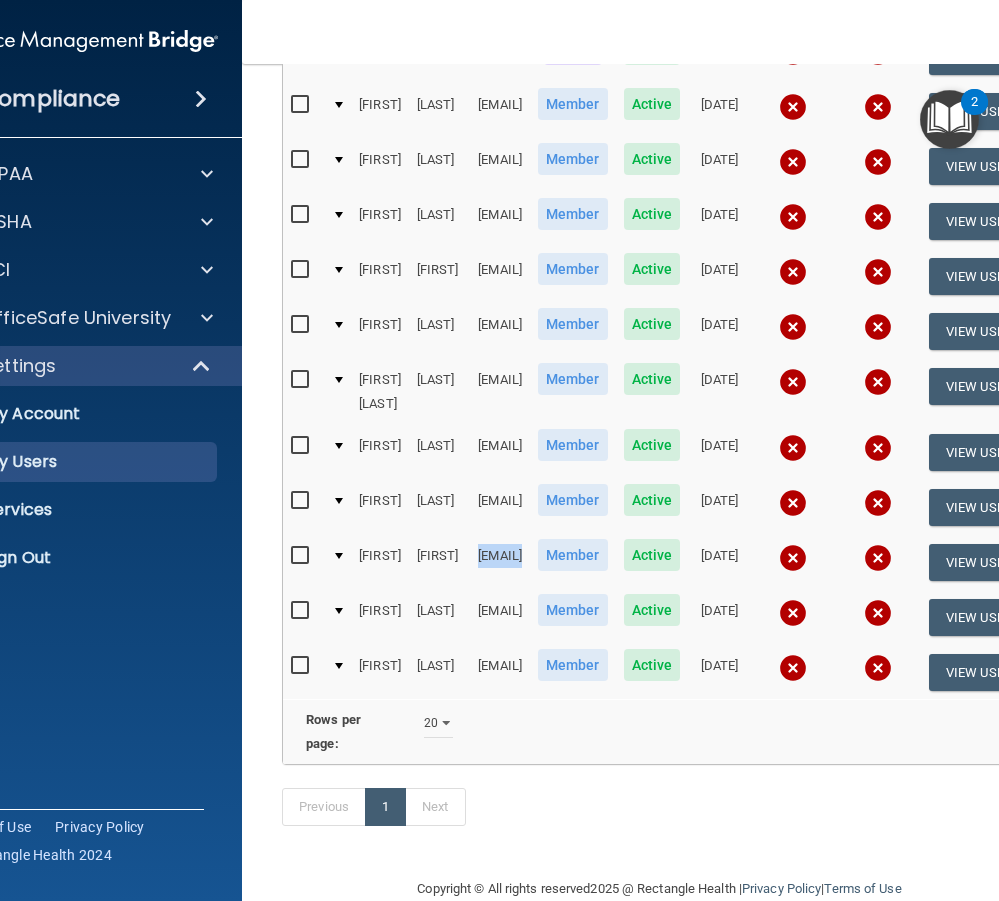 click on "shanelle2twins@yahoo.com" at bounding box center (500, 562) 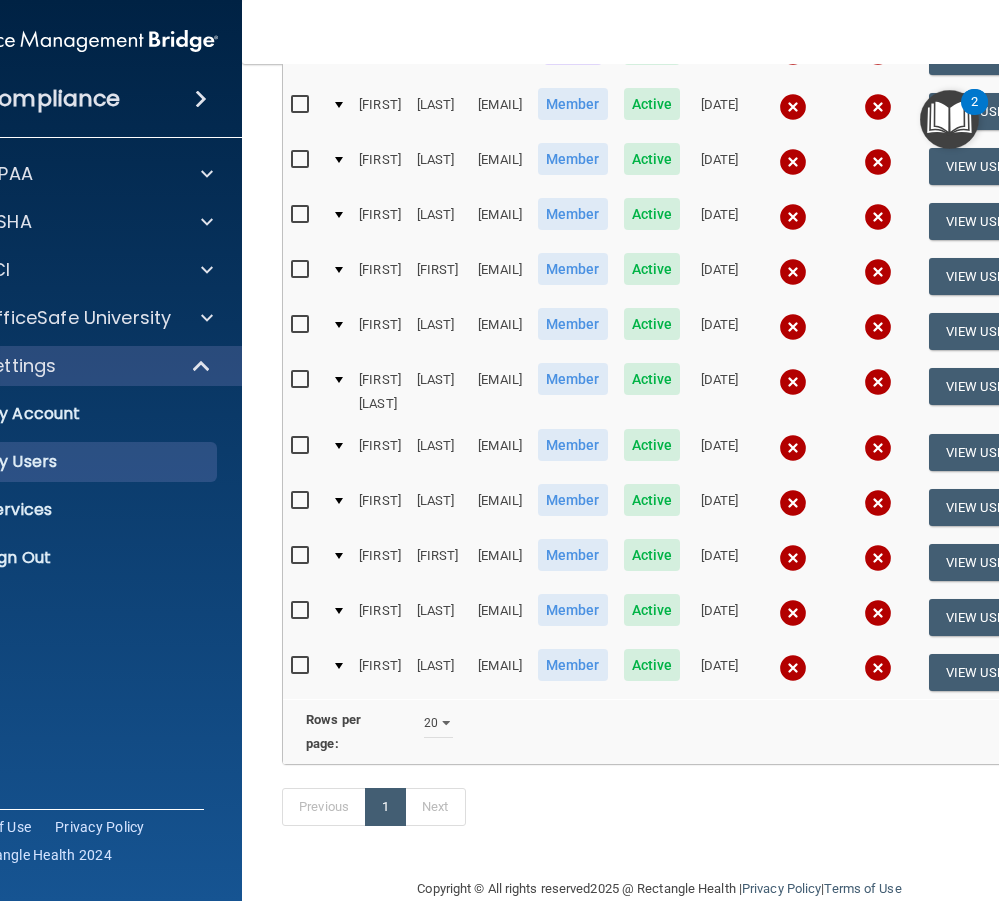 click on "roxanne@baltimoreuptowndentist.com" at bounding box center [500, 617] 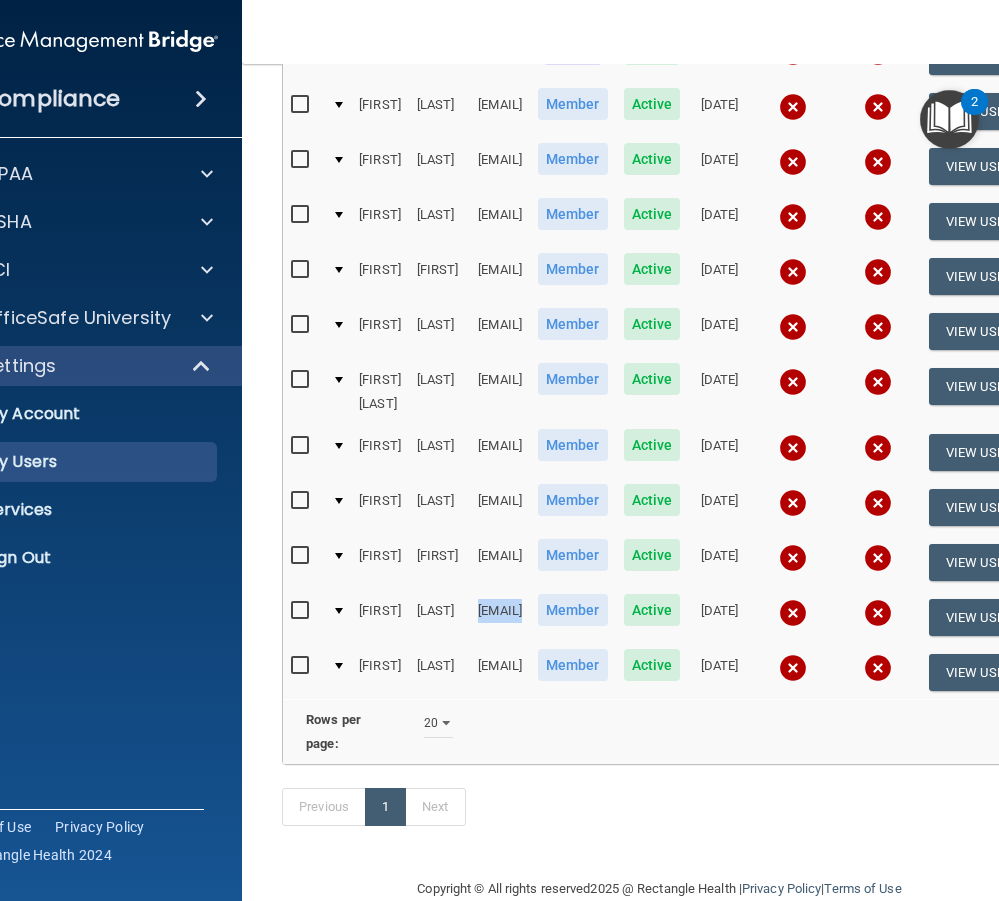 click on "roxanne@baltimoreuptowndentist.com" at bounding box center [500, 617] 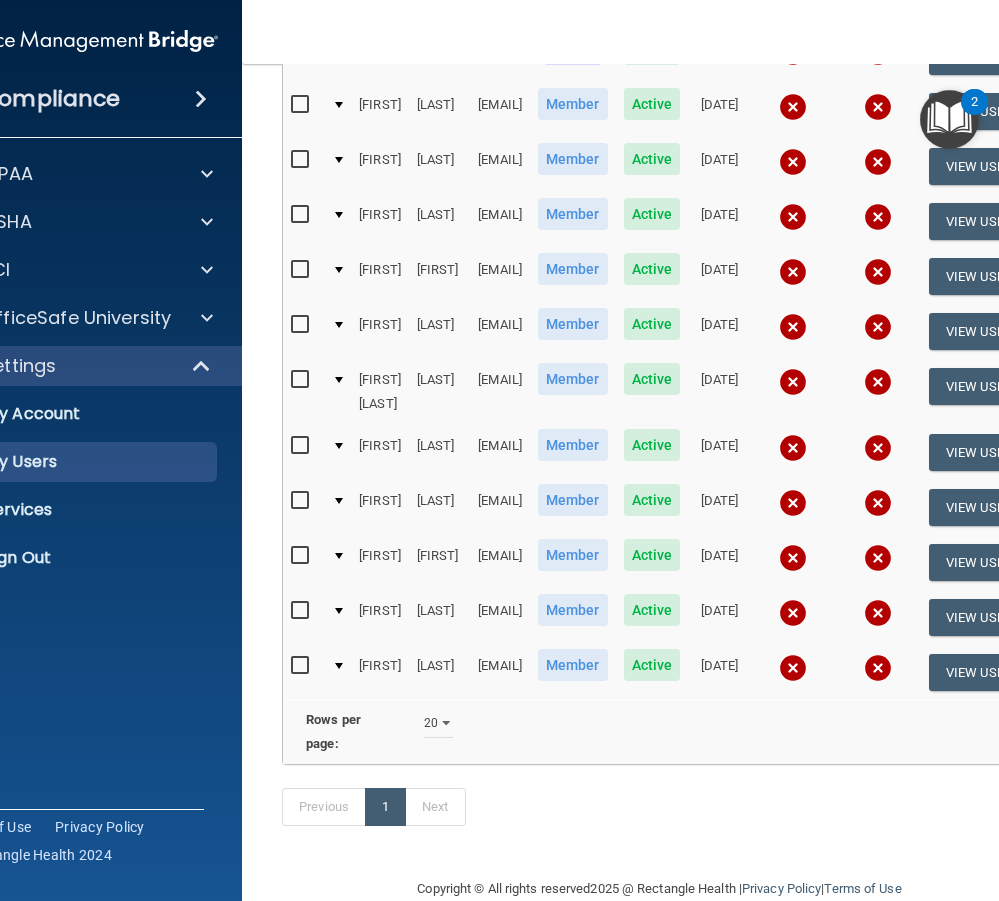 click on "awelzeldmd@gmail.com" at bounding box center (500, 672) 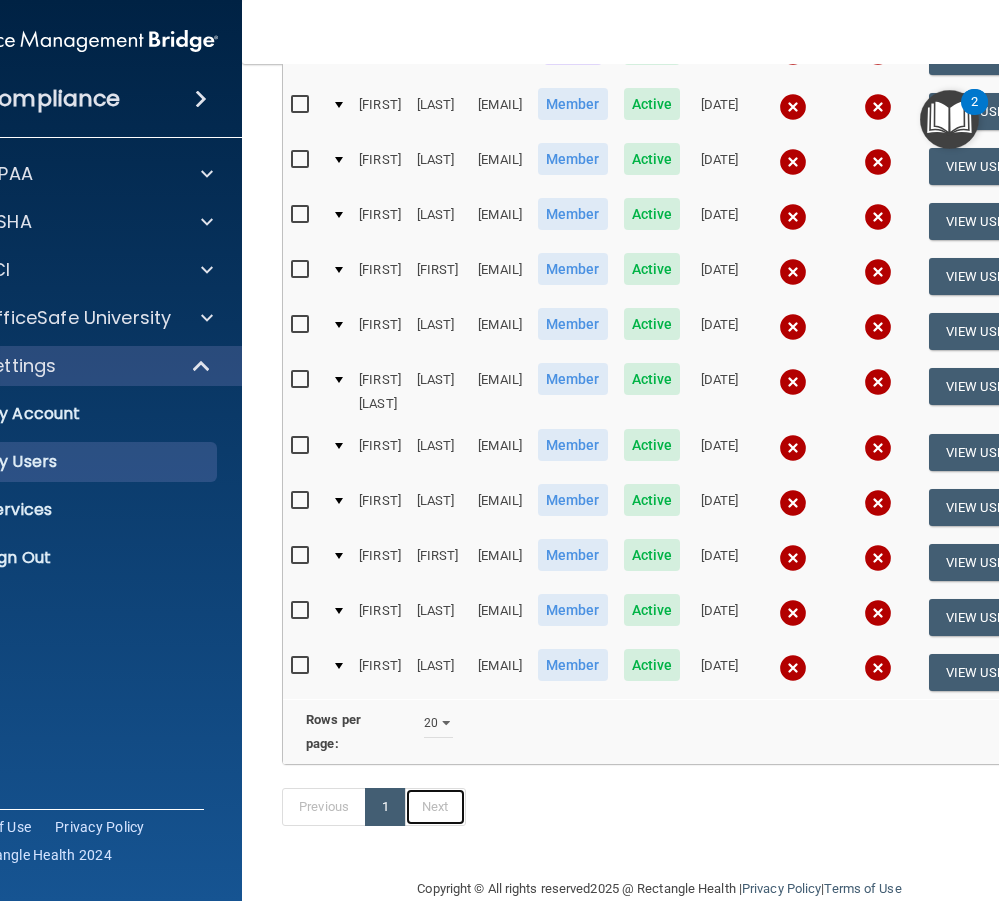 click on "Next" at bounding box center [435, 807] 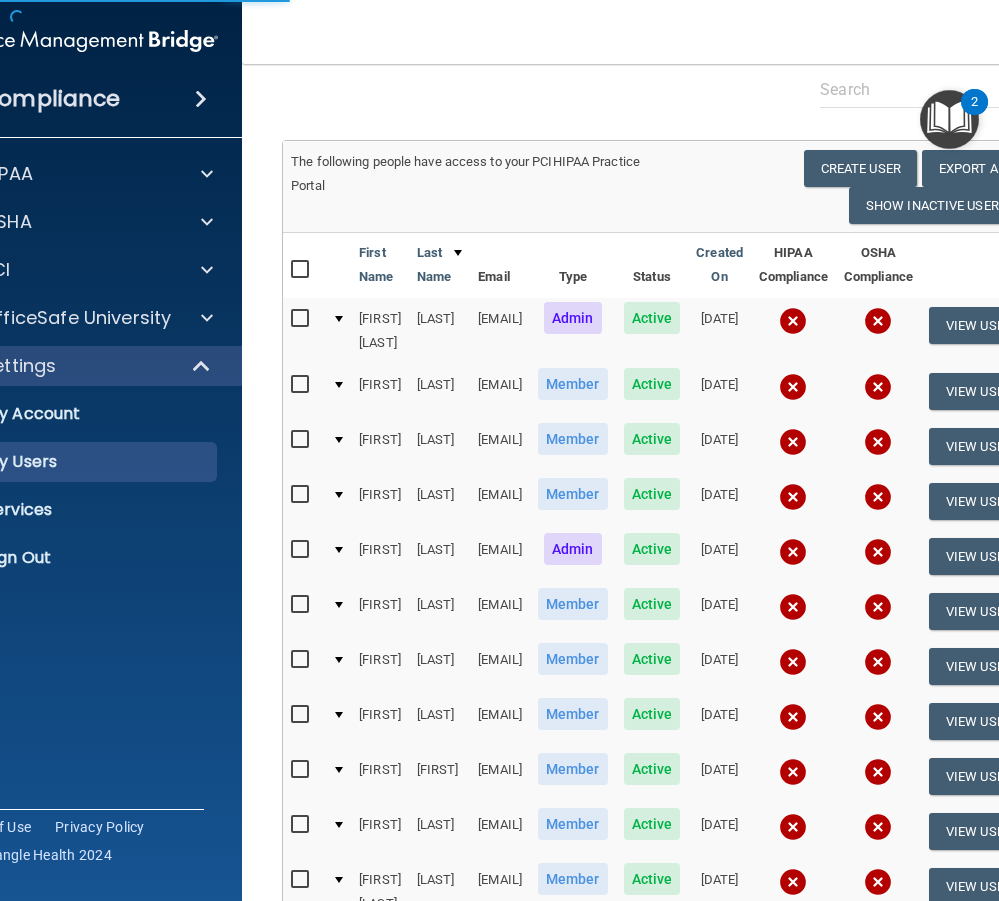 scroll, scrollTop: 27, scrollLeft: 0, axis: vertical 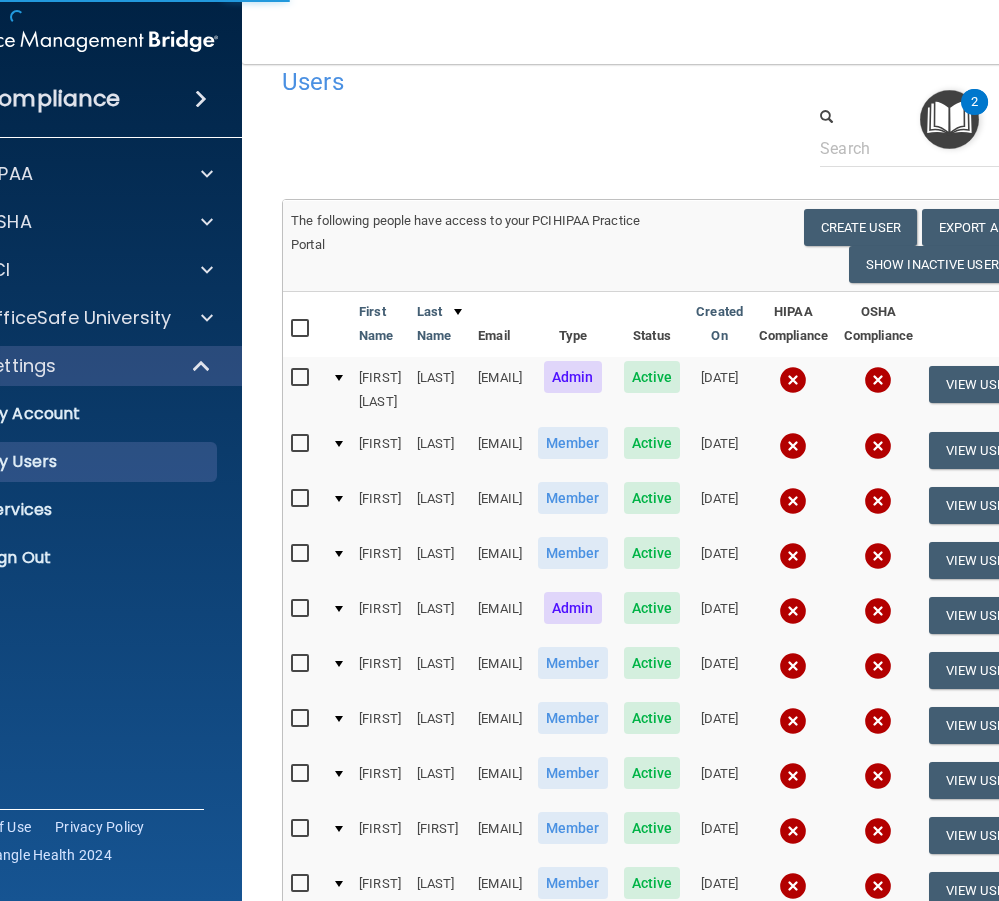 select on "20" 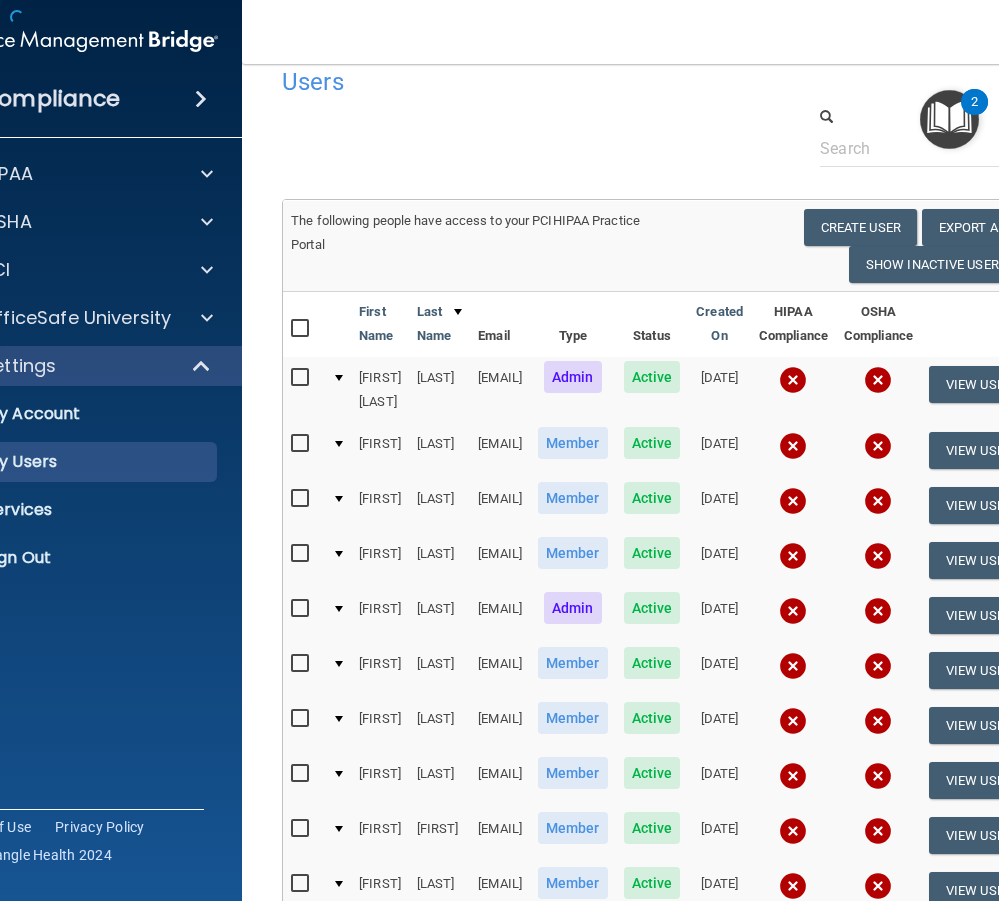 scroll, scrollTop: 0, scrollLeft: 0, axis: both 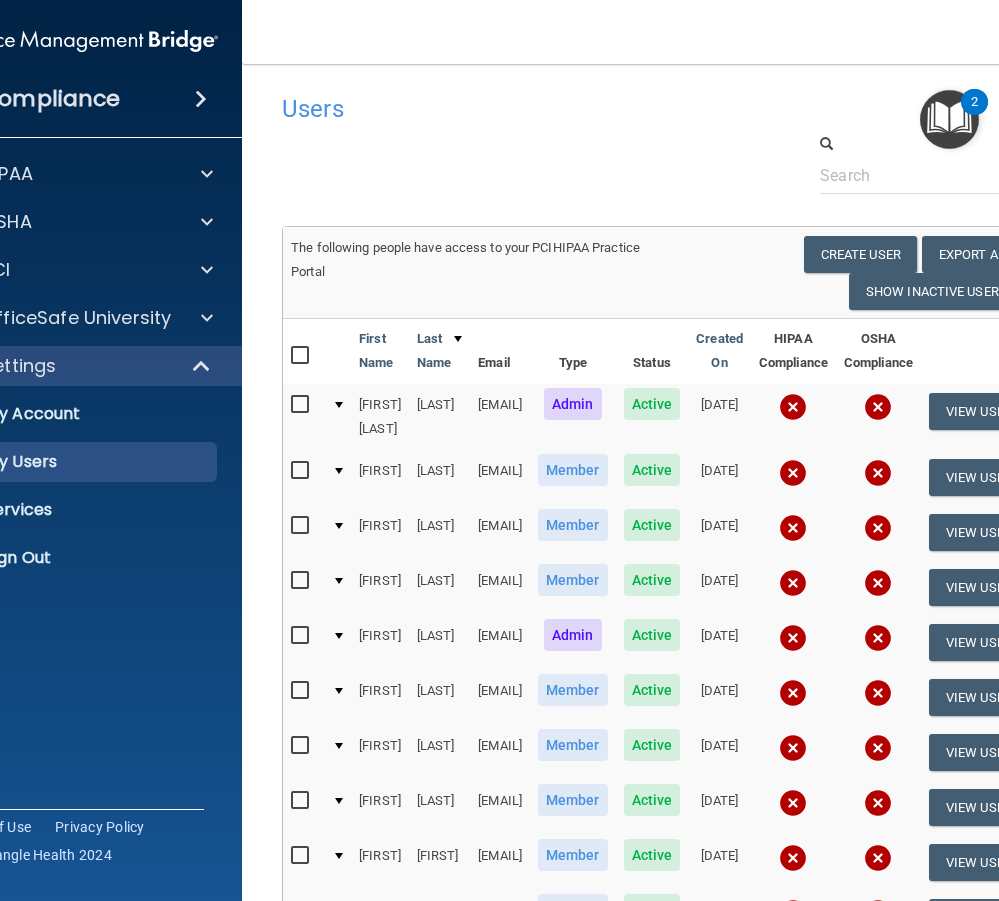 click on "sherrief48@gmail.com" at bounding box center [500, 587] 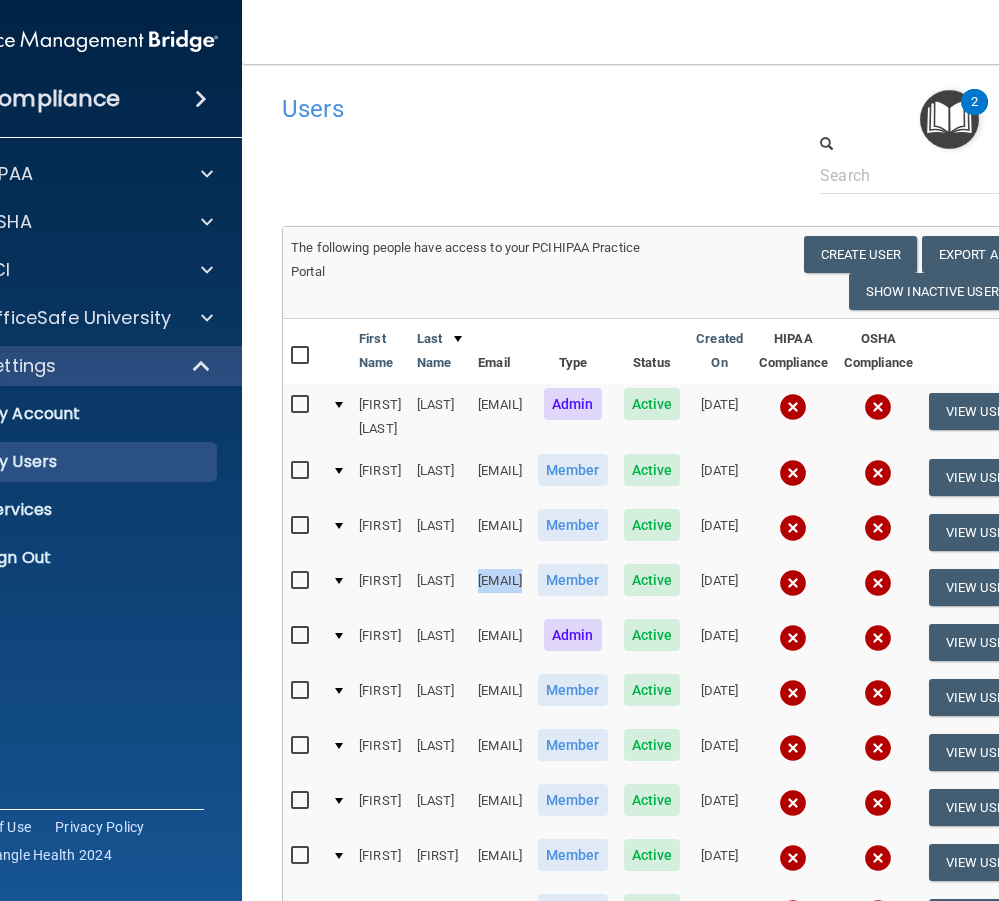 click on "sherrief48@gmail.com" at bounding box center [500, 587] 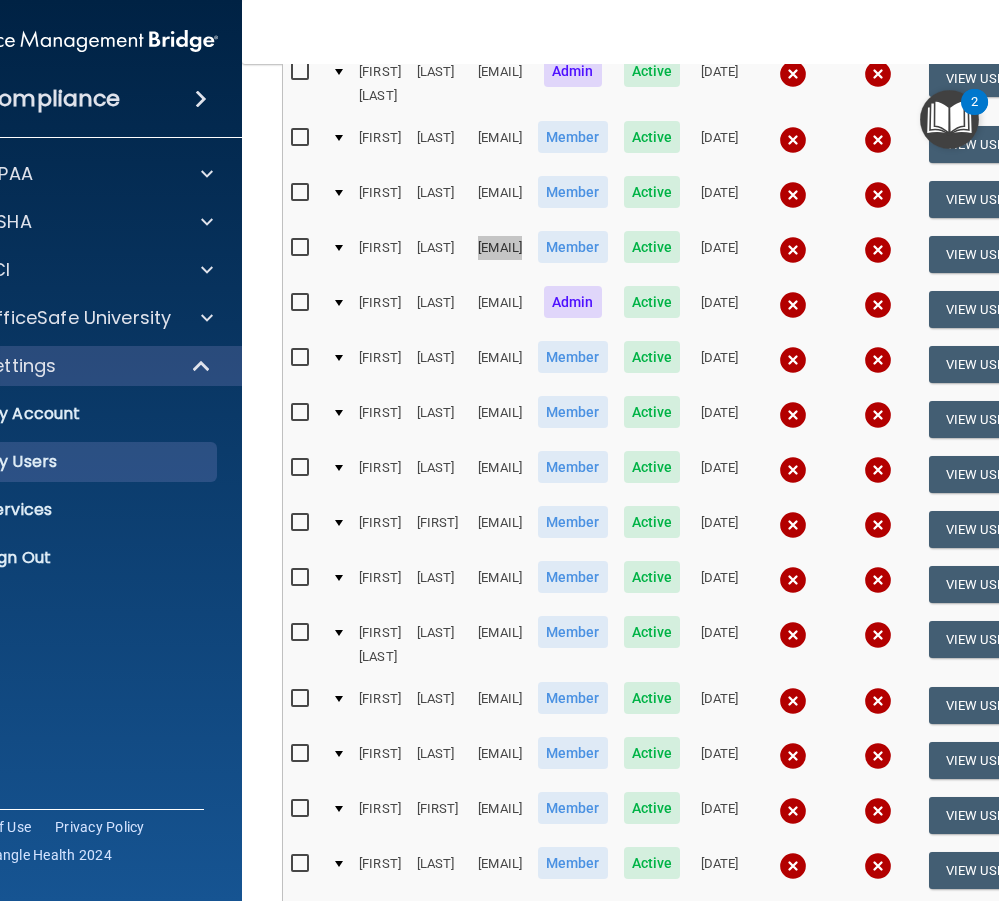 scroll, scrollTop: 186, scrollLeft: 0, axis: vertical 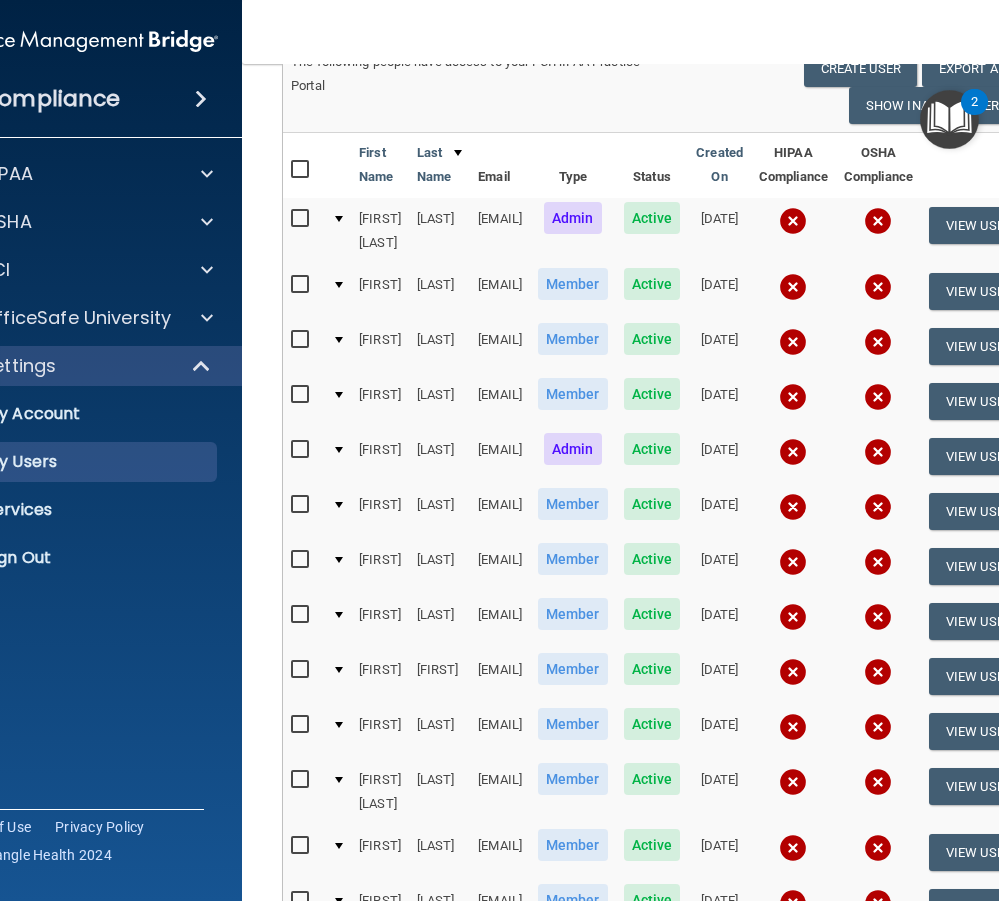 click on "Holder" at bounding box center (439, 511) 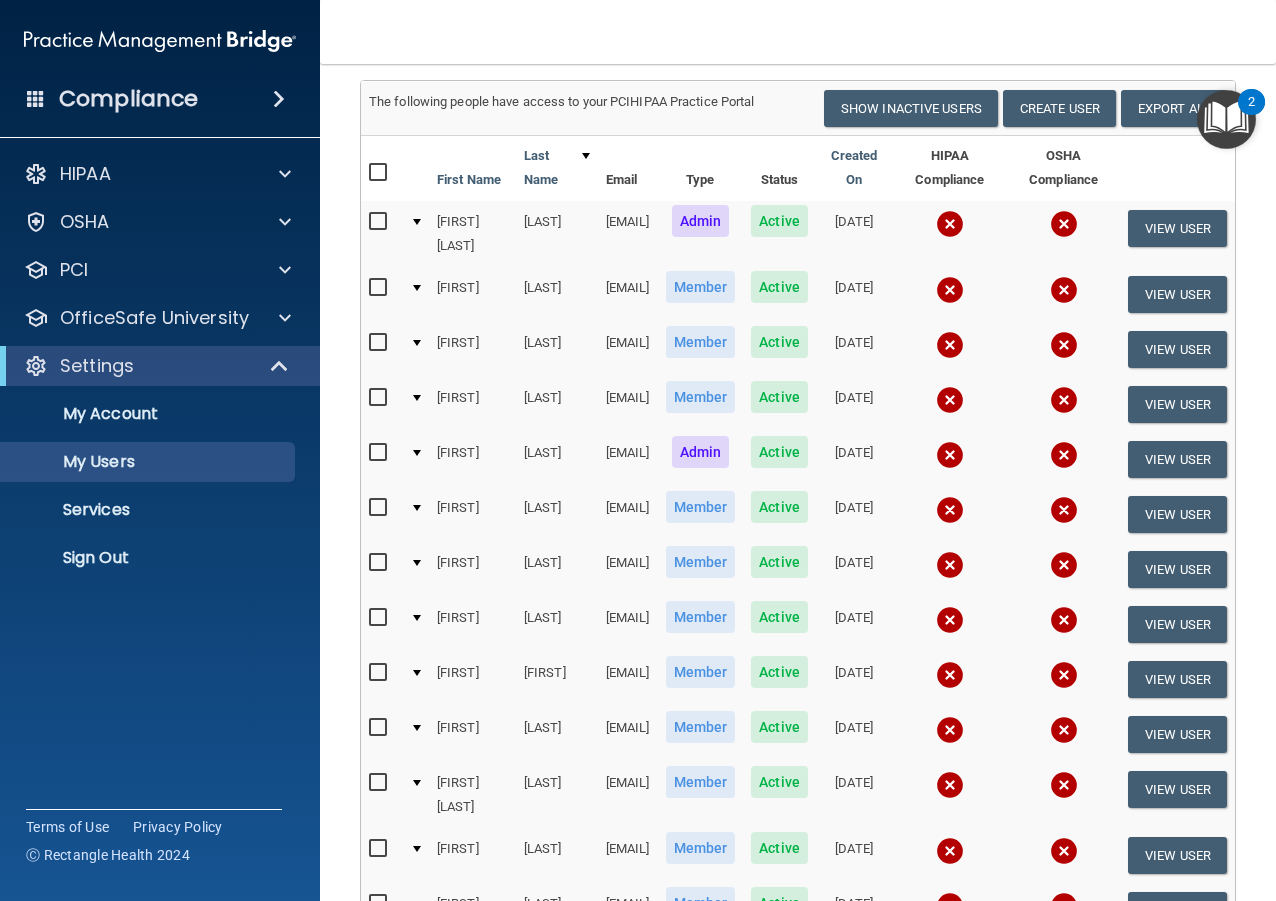 scroll, scrollTop: 86, scrollLeft: 0, axis: vertical 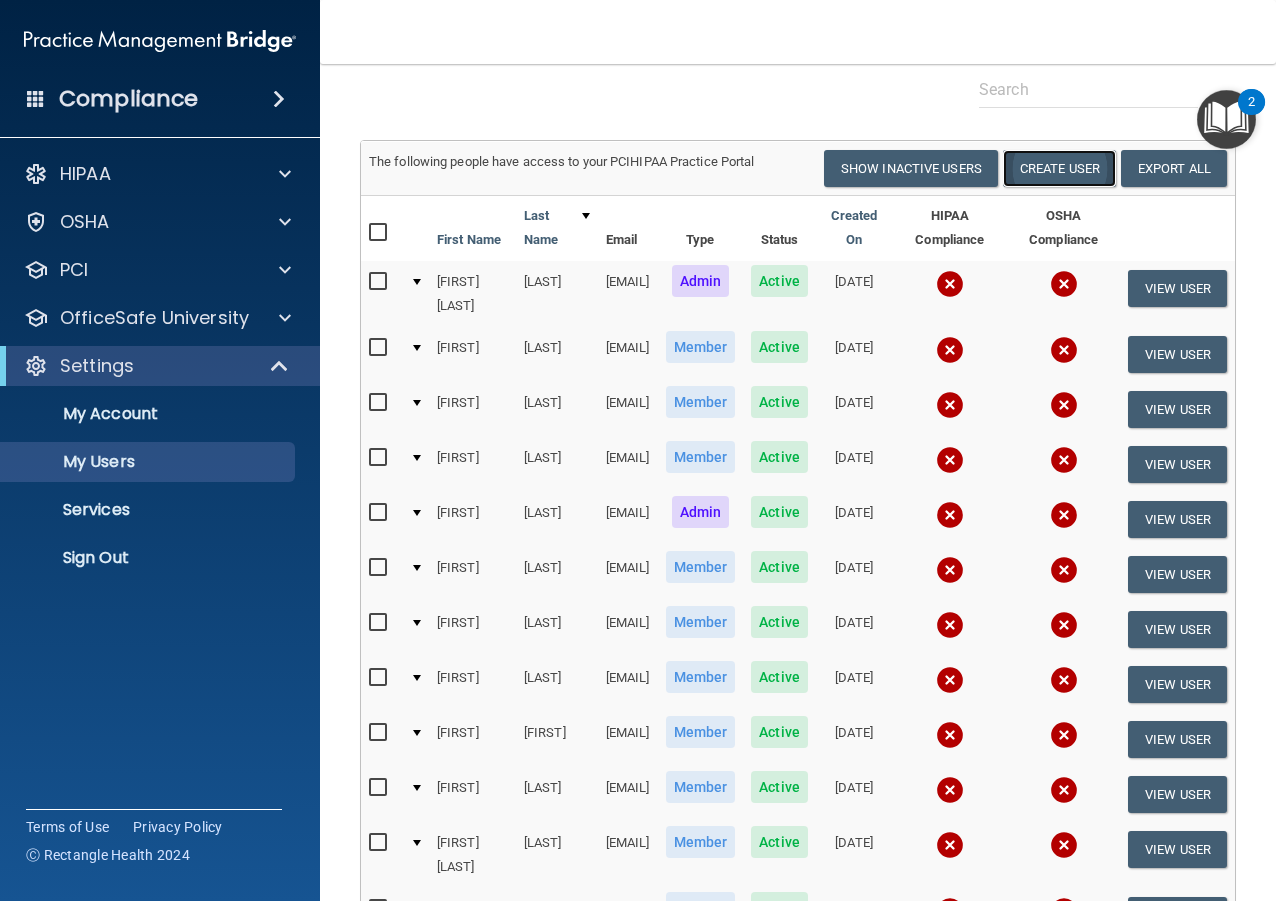 click on "Create User" at bounding box center (1059, 168) 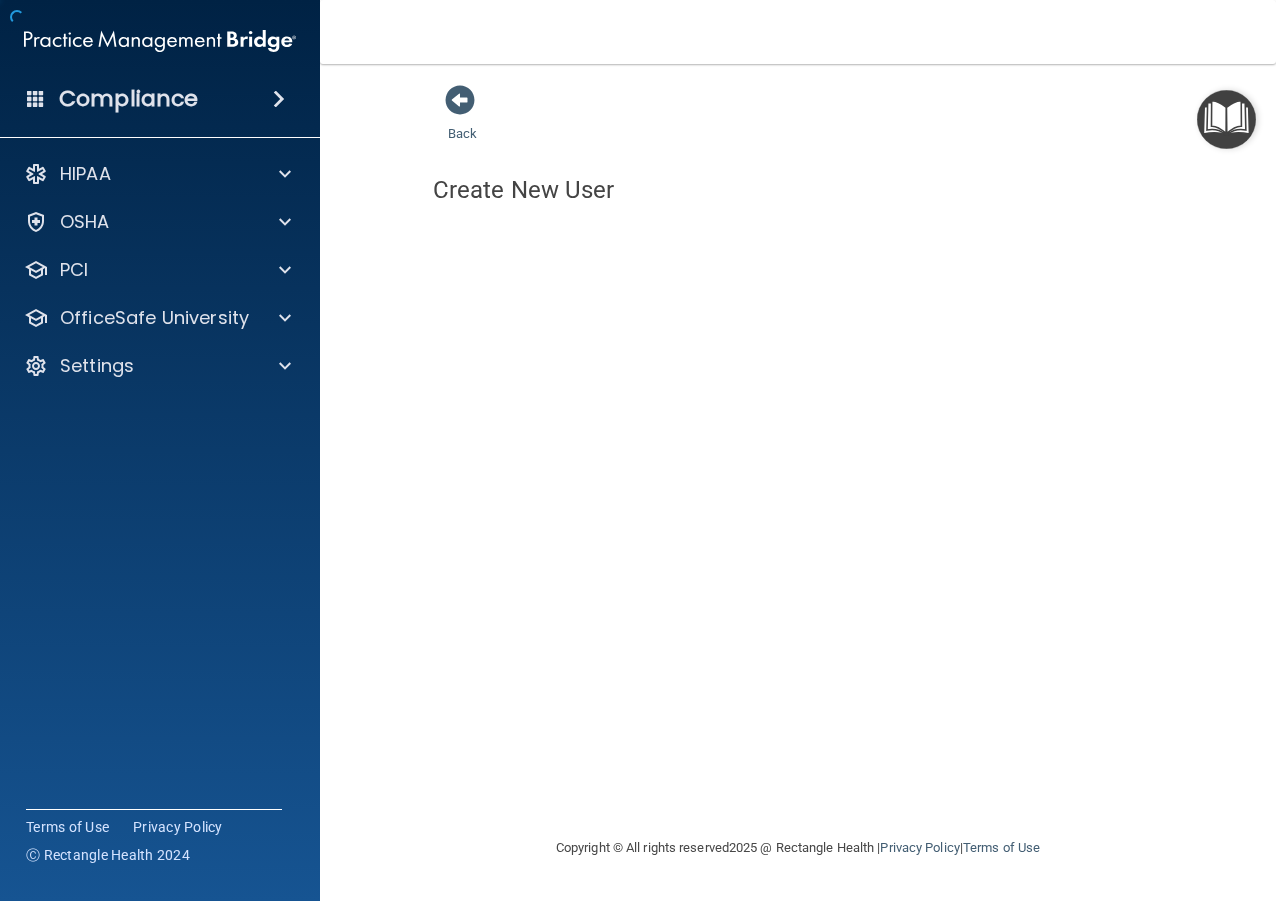 scroll, scrollTop: 0, scrollLeft: 0, axis: both 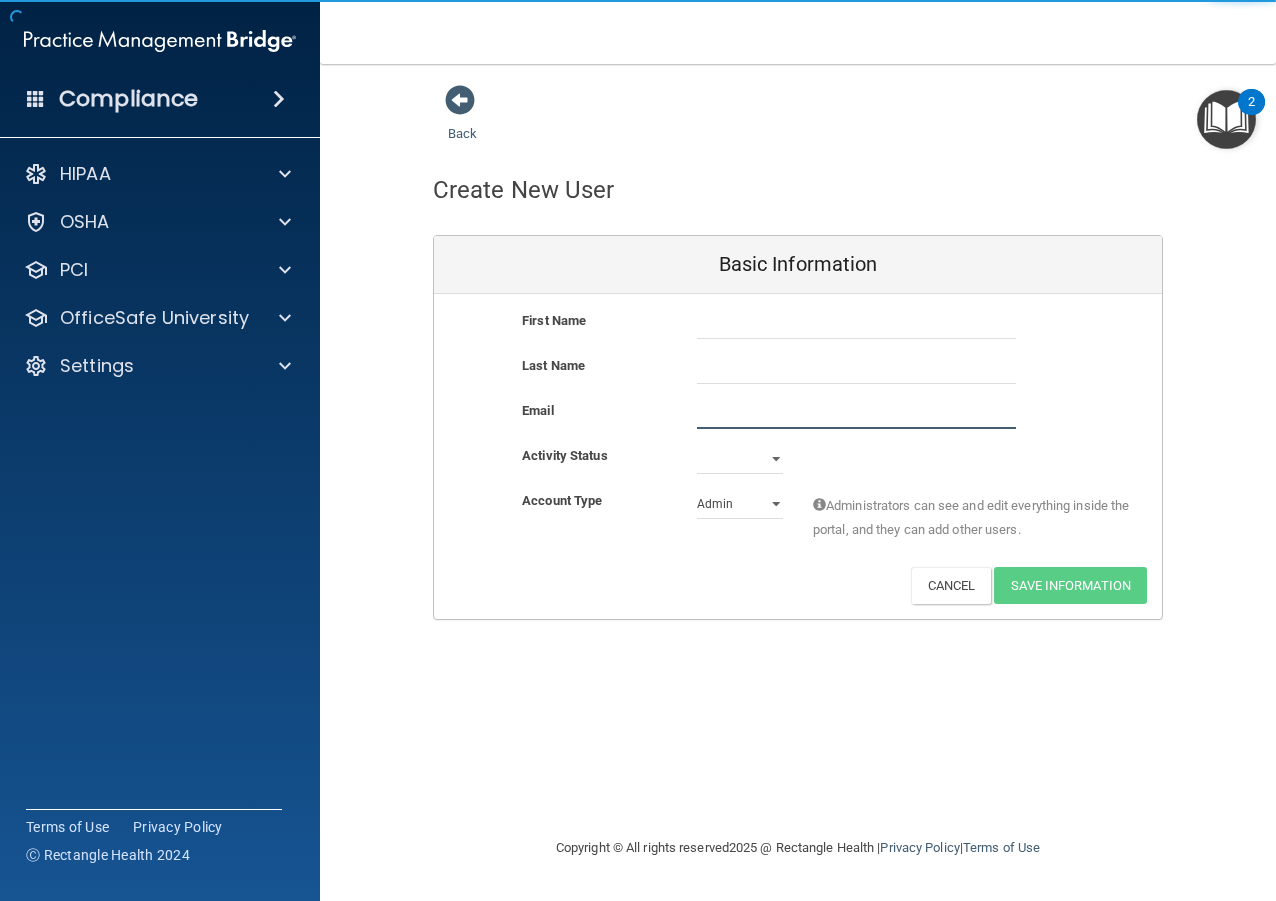 click at bounding box center (856, 414) 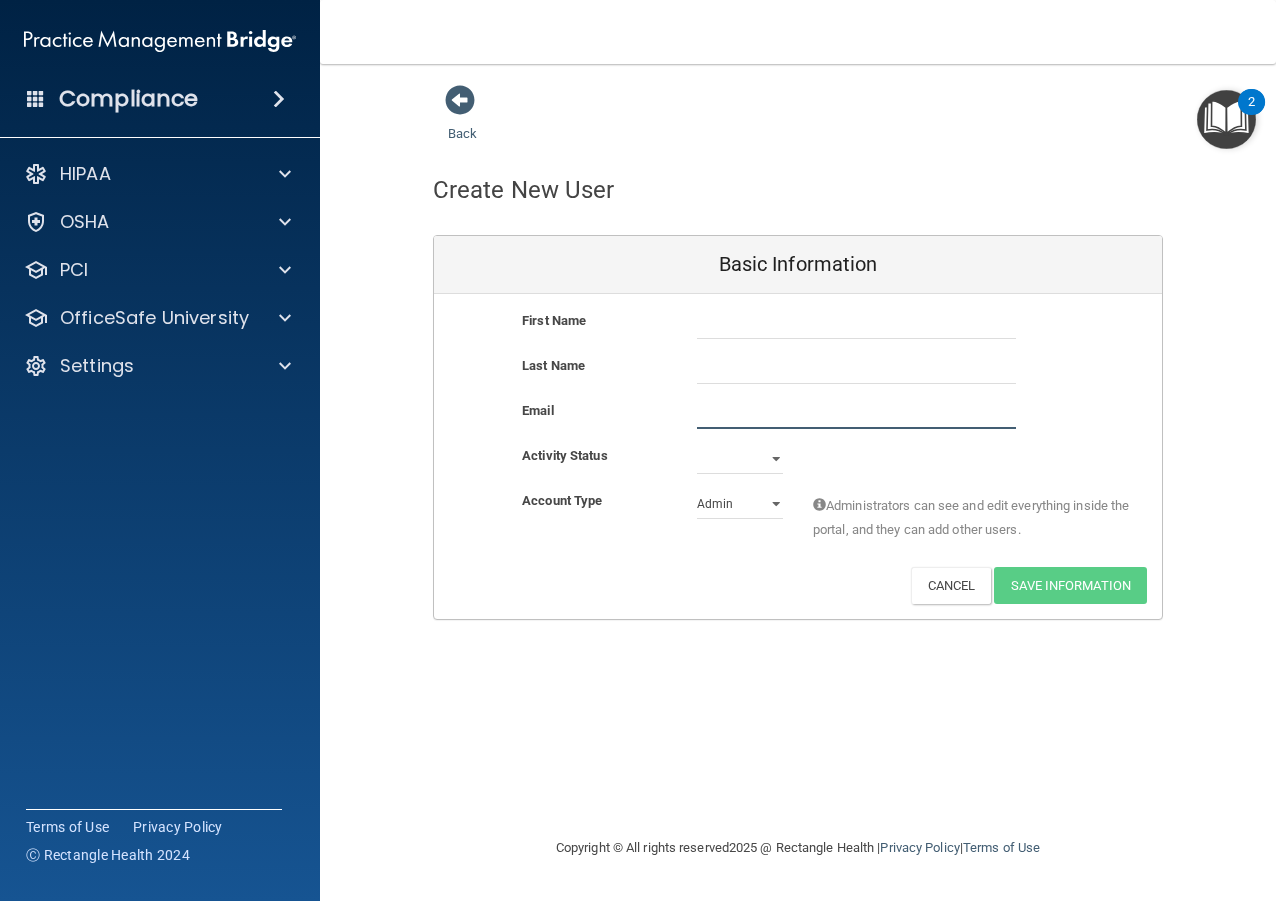 paste on "labsmom750@gmail.com" 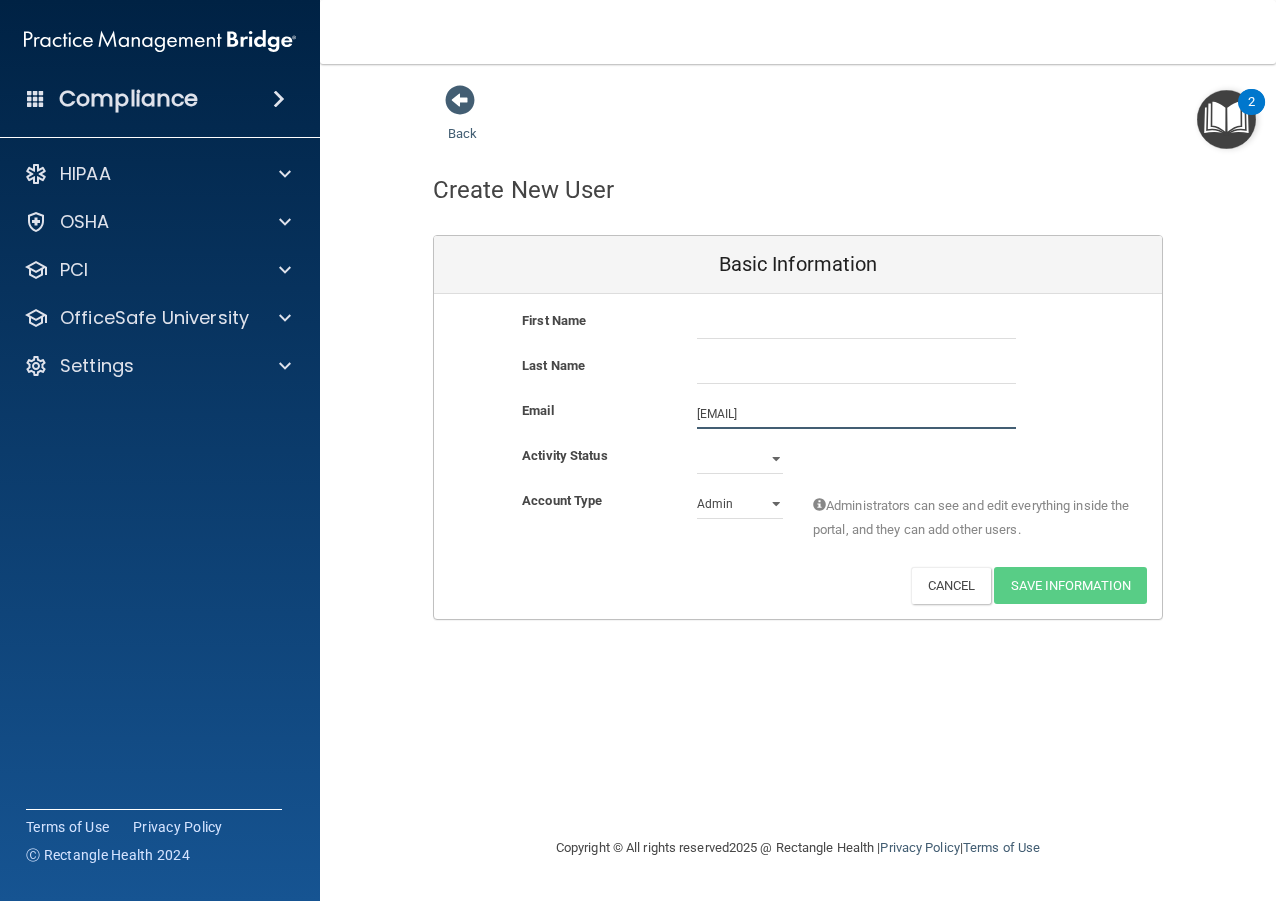type on "labsmom750@gmail.com" 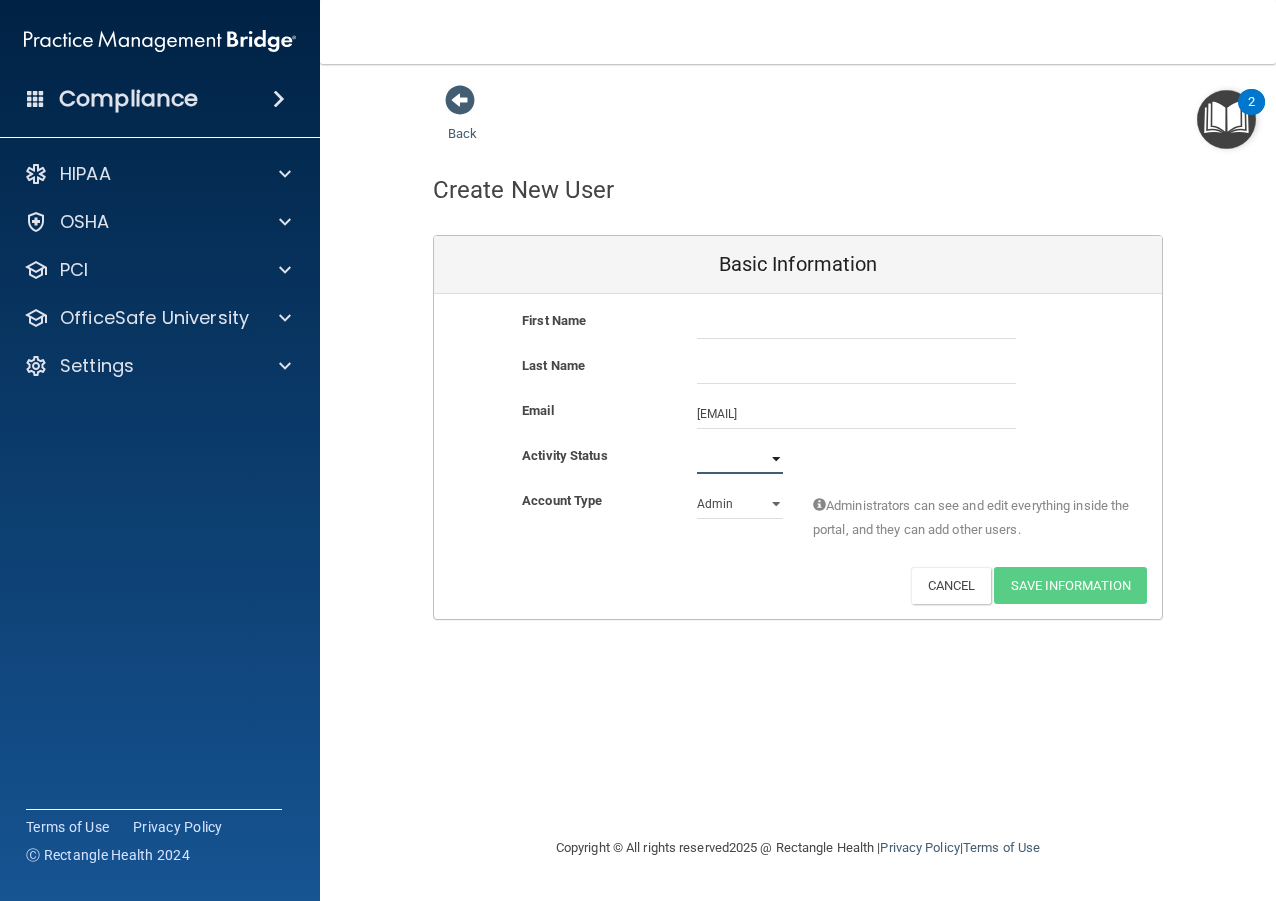 click on "Active  Inactive" at bounding box center (740, 459) 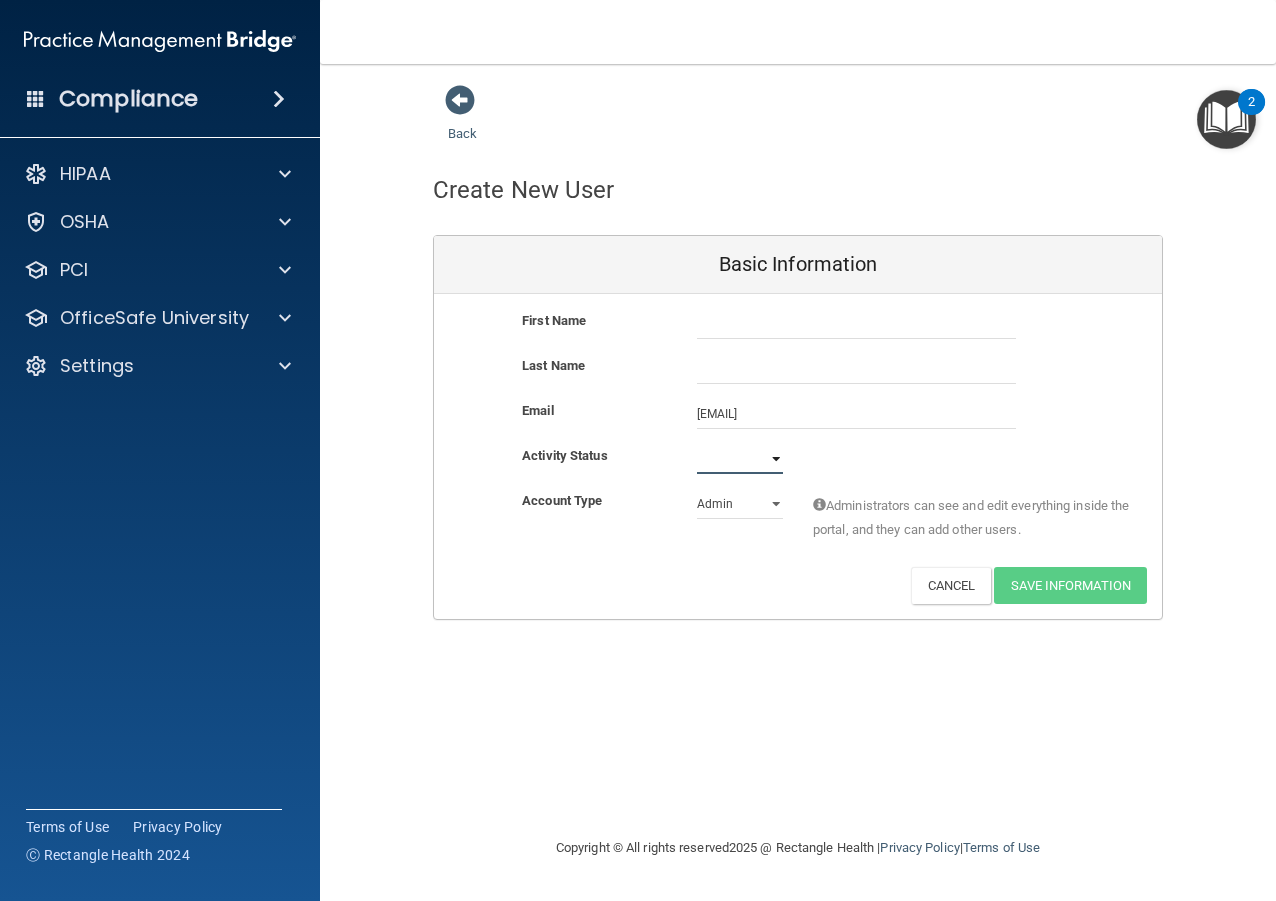 select on "active" 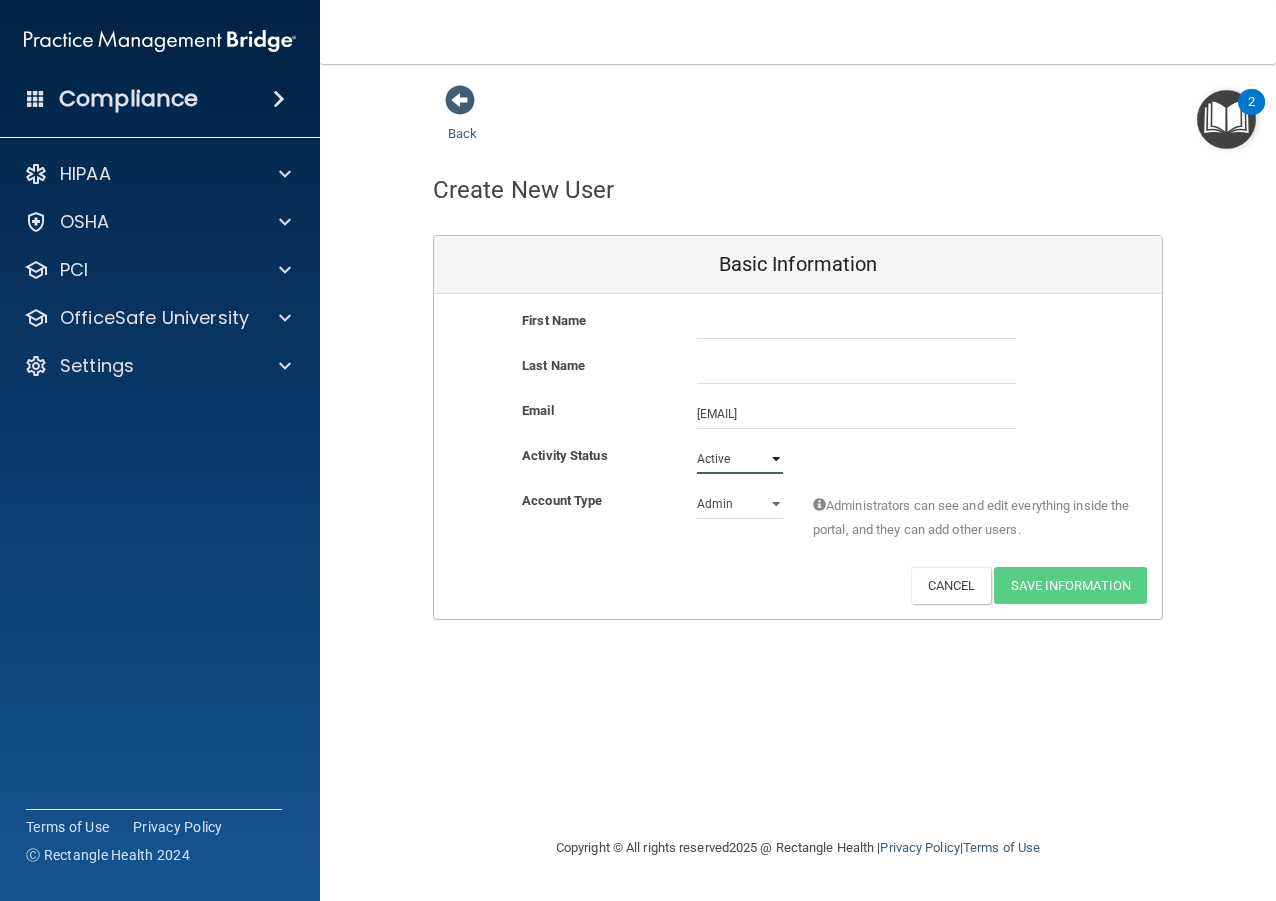 click on "Active  Inactive" at bounding box center [740, 459] 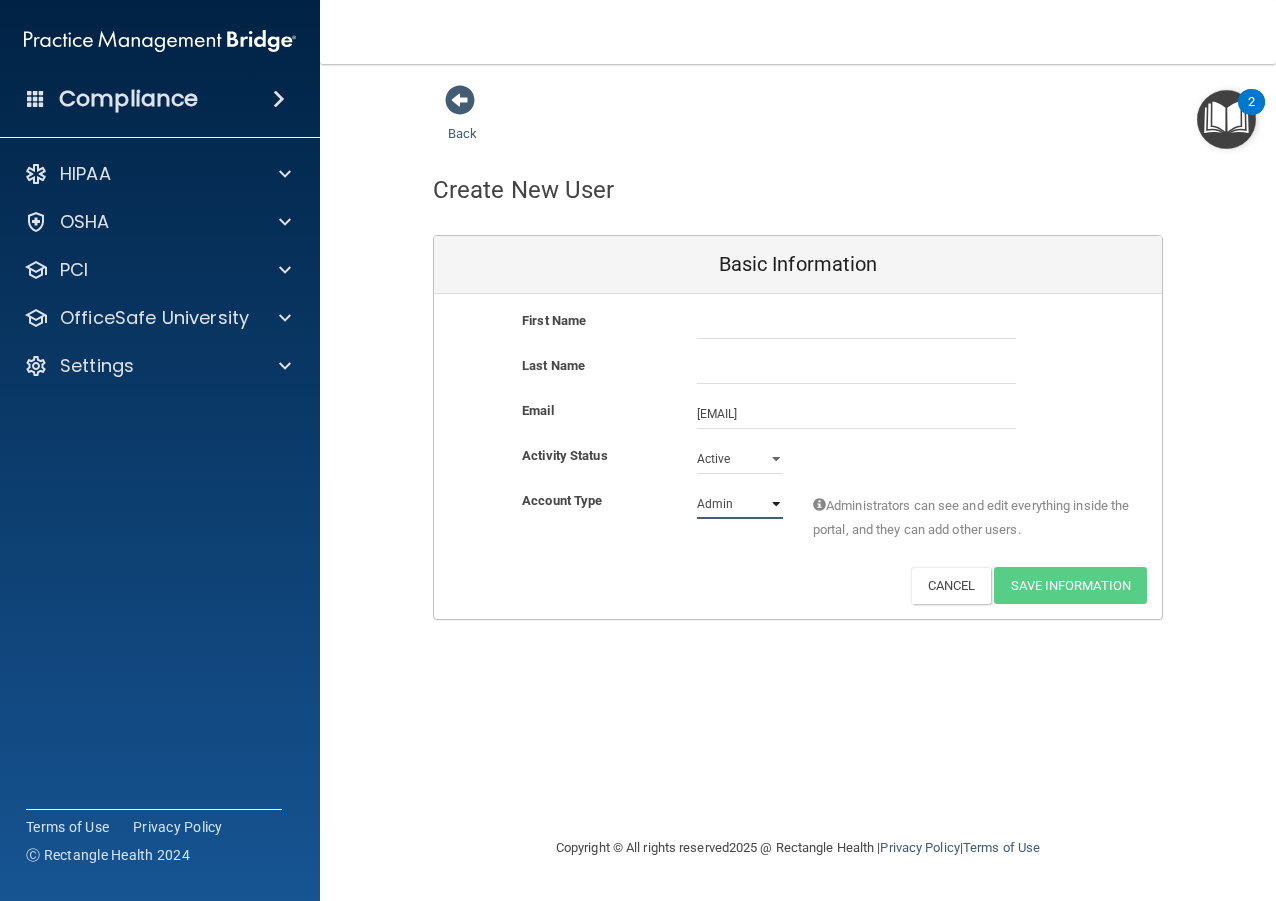 click on "Admin  Member" at bounding box center [740, 504] 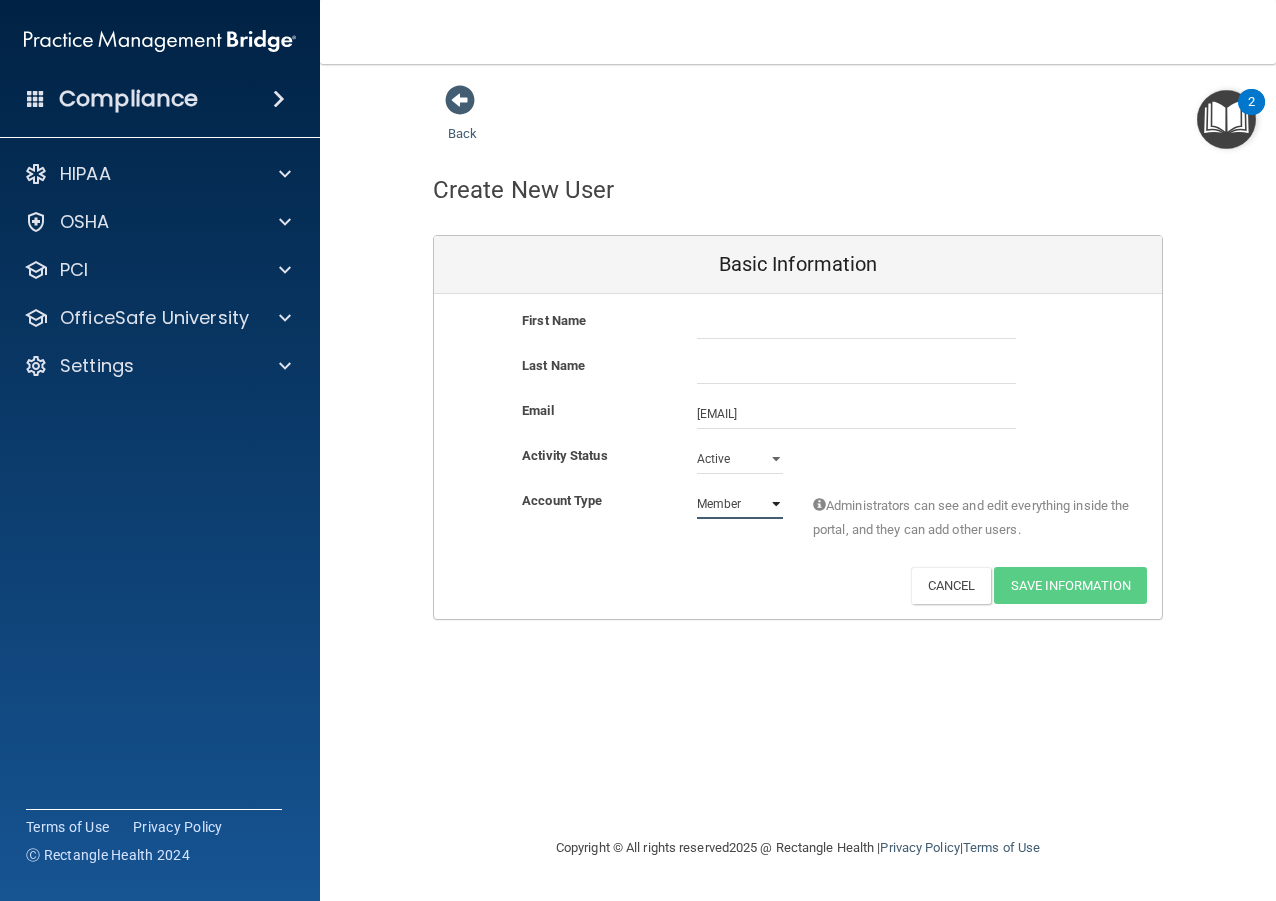 click on "Admin  Member" at bounding box center [740, 504] 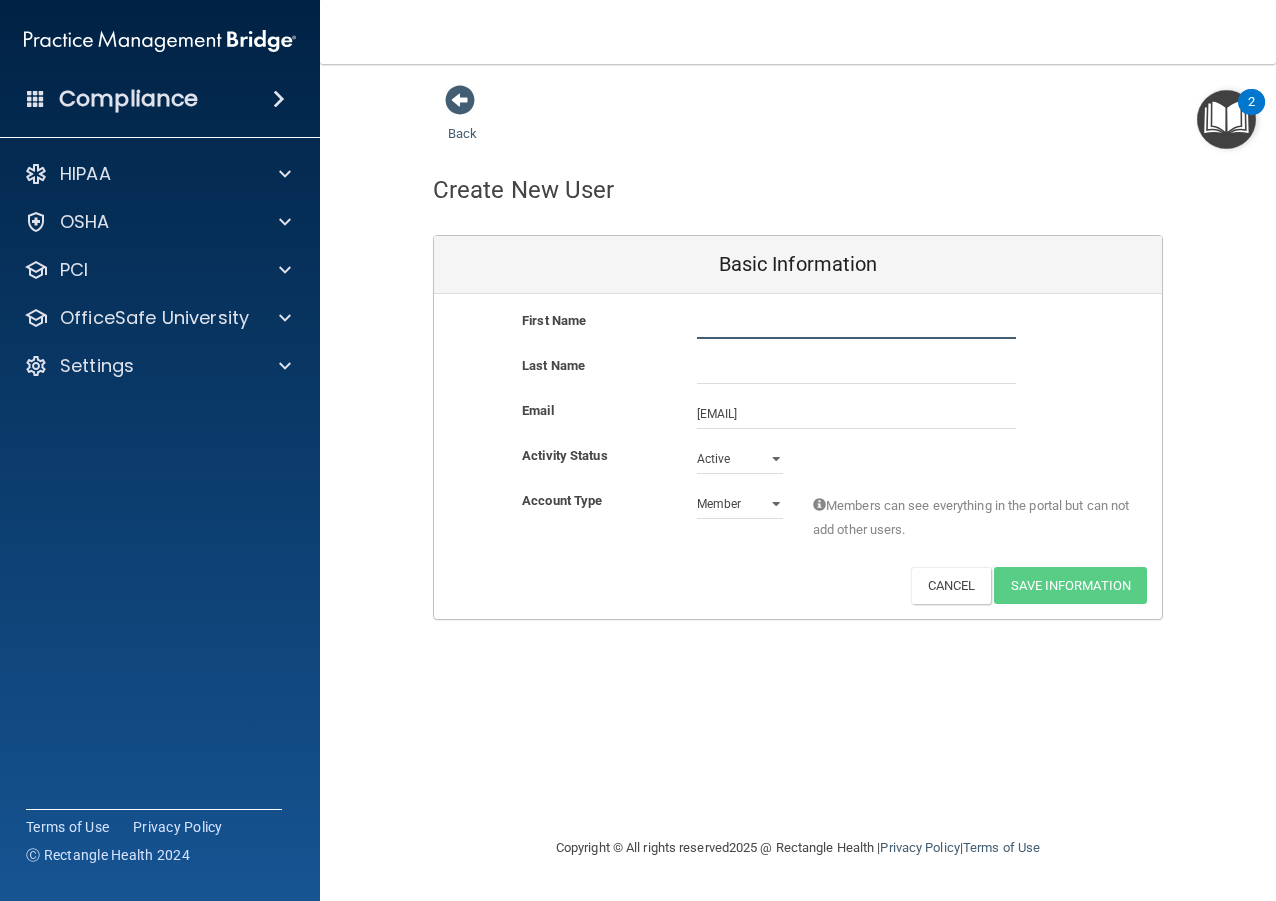 click at bounding box center [856, 324] 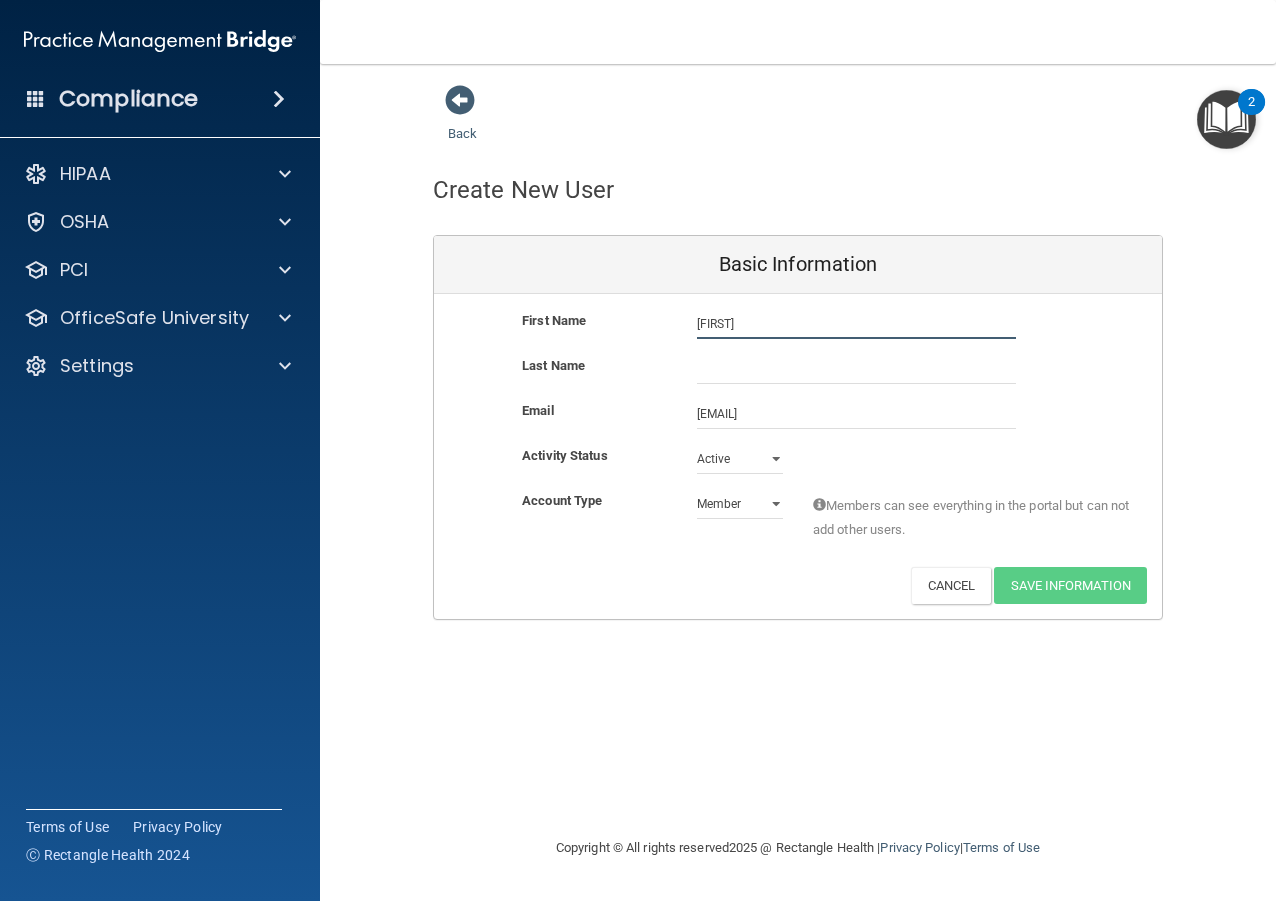 type on "Sandra" 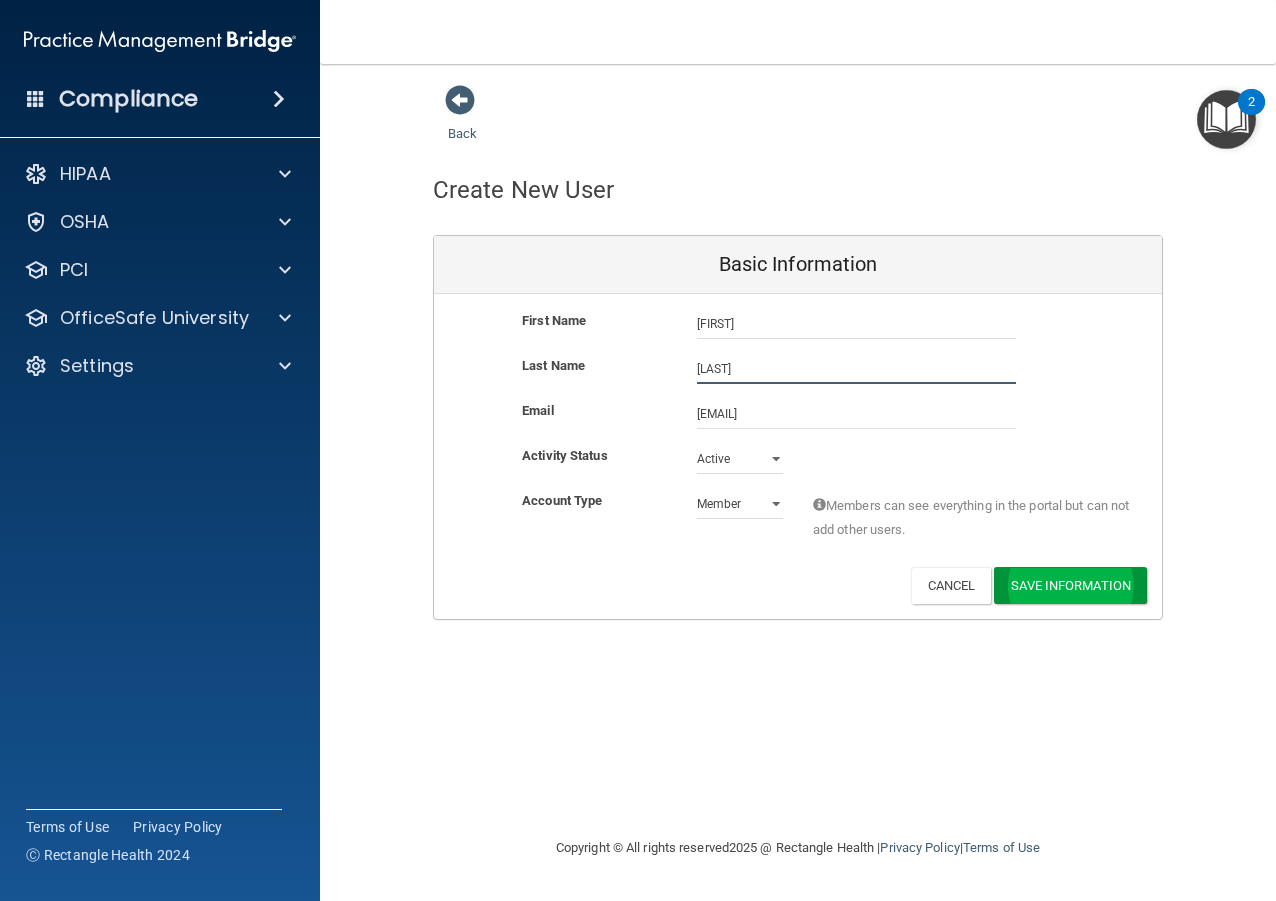 type on "Fleet" 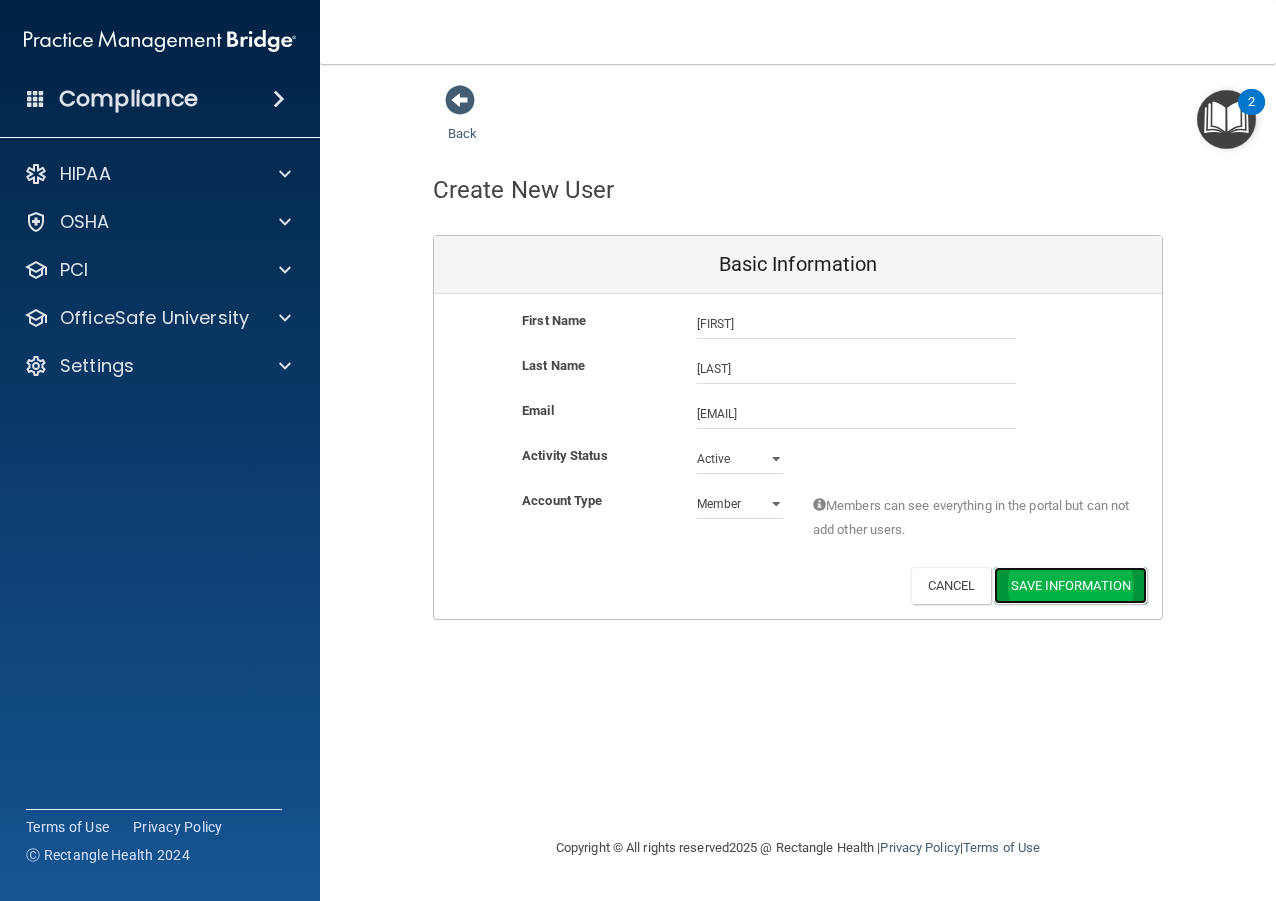 click on "Save Information" at bounding box center (1070, 585) 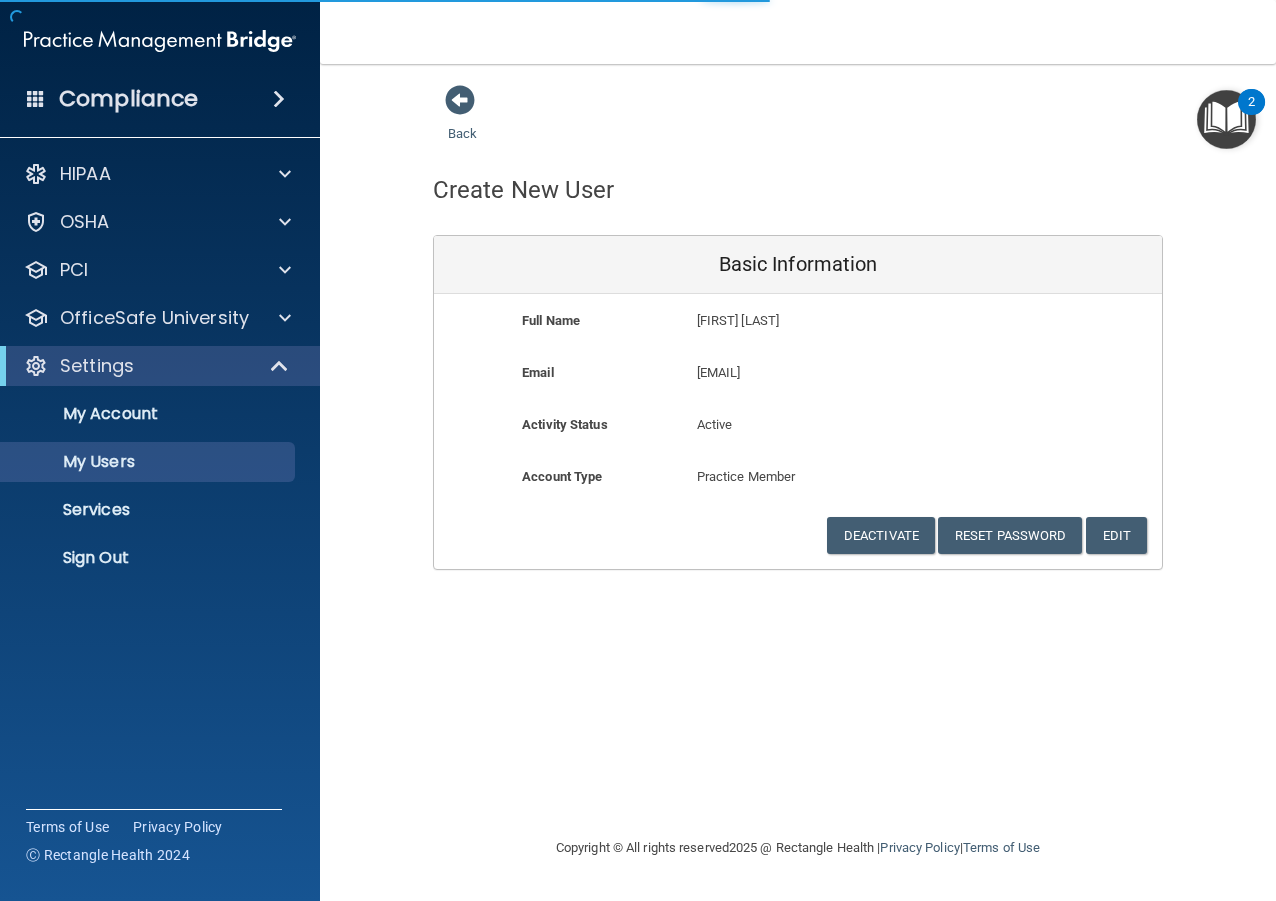select on "20" 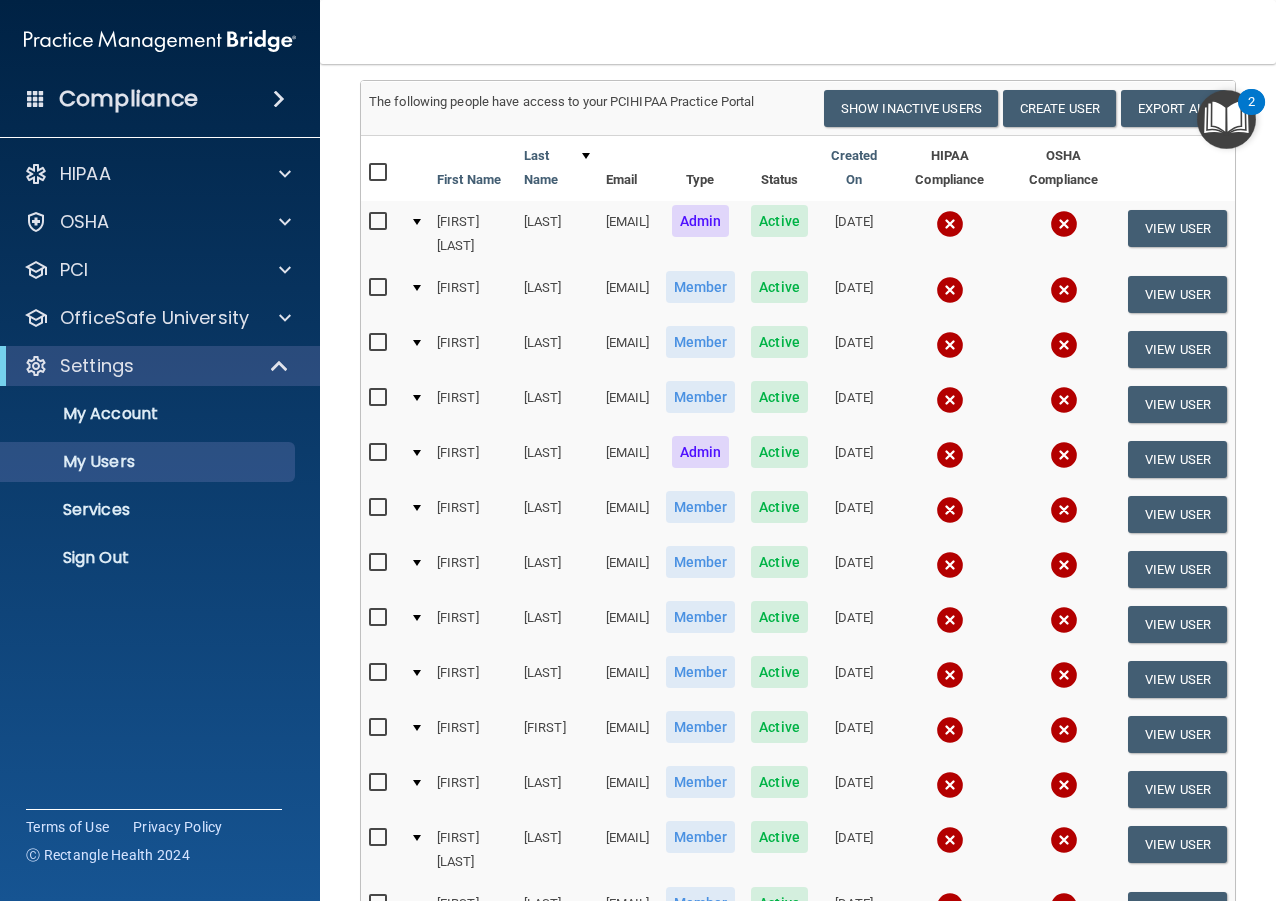 scroll, scrollTop: 200, scrollLeft: 0, axis: vertical 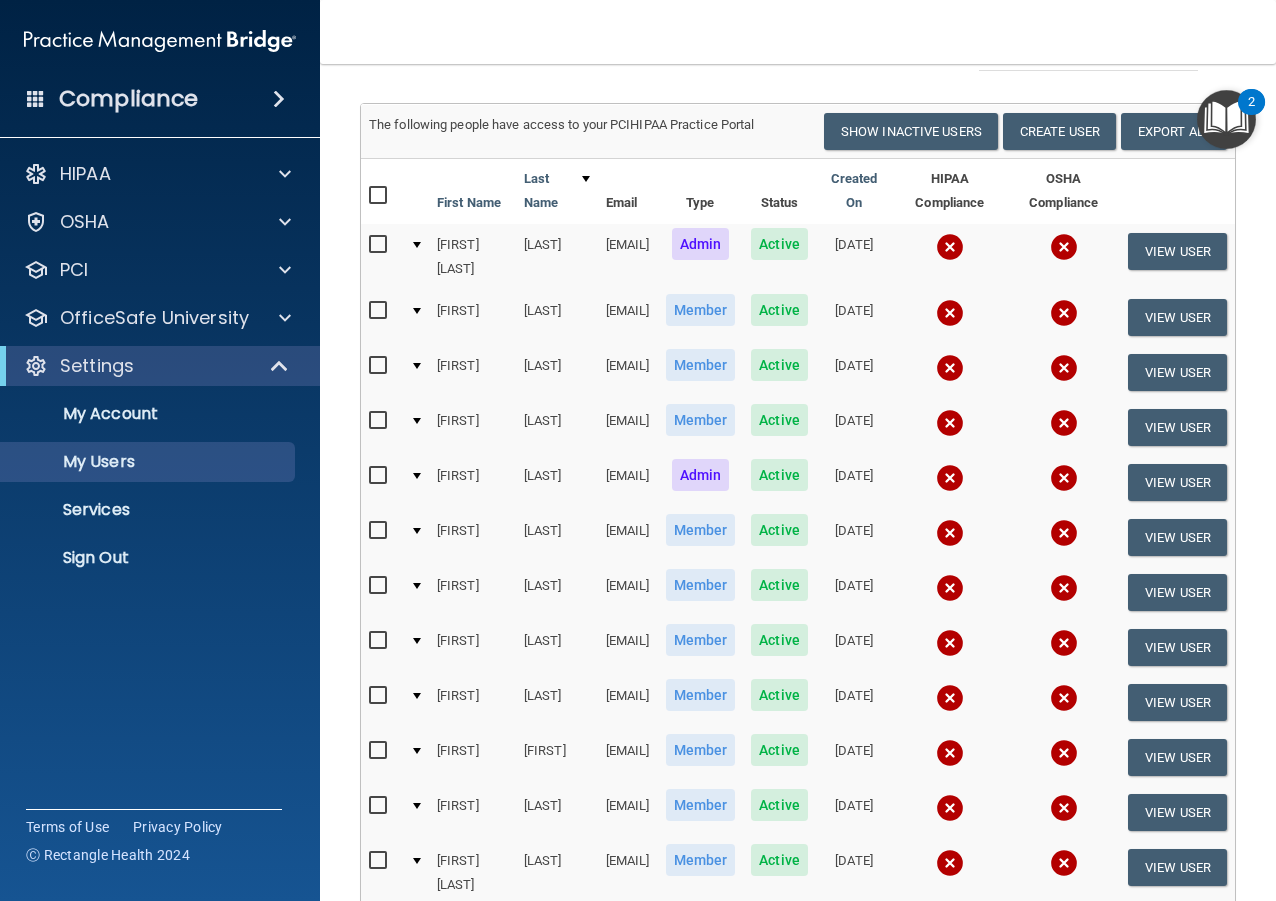 click on "Nicole" at bounding box center (472, 372) 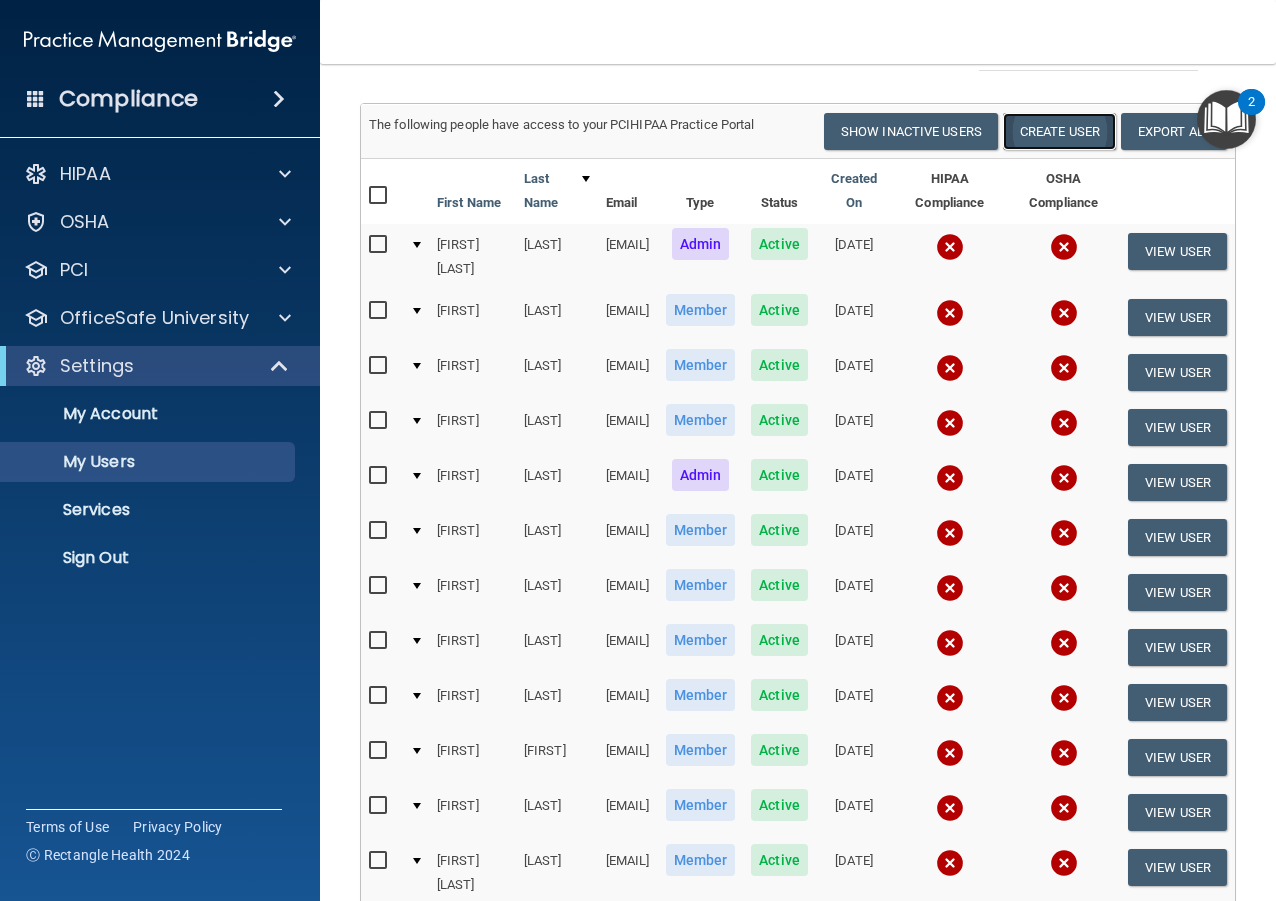 click on "Create User" at bounding box center [1059, 131] 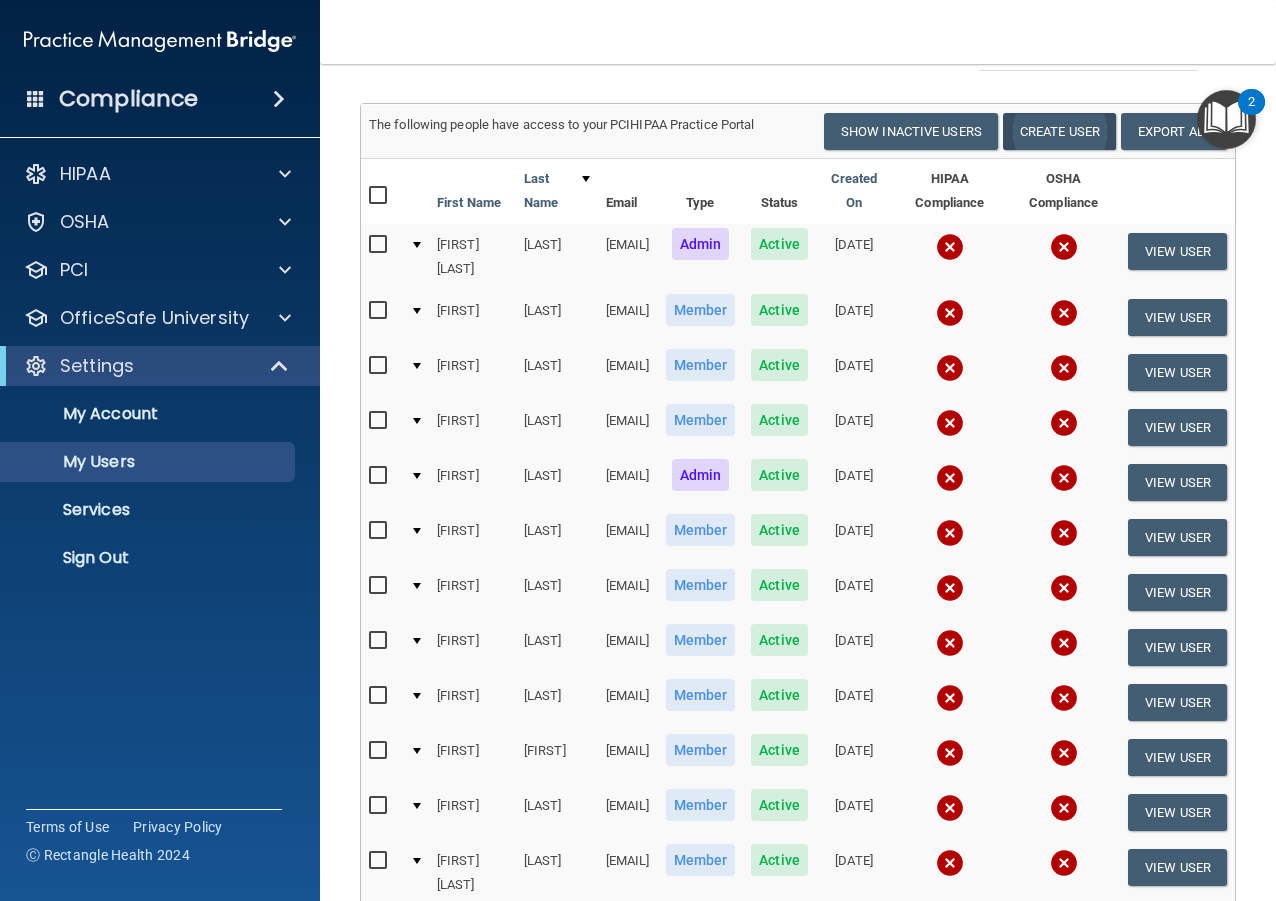 scroll, scrollTop: 0, scrollLeft: 0, axis: both 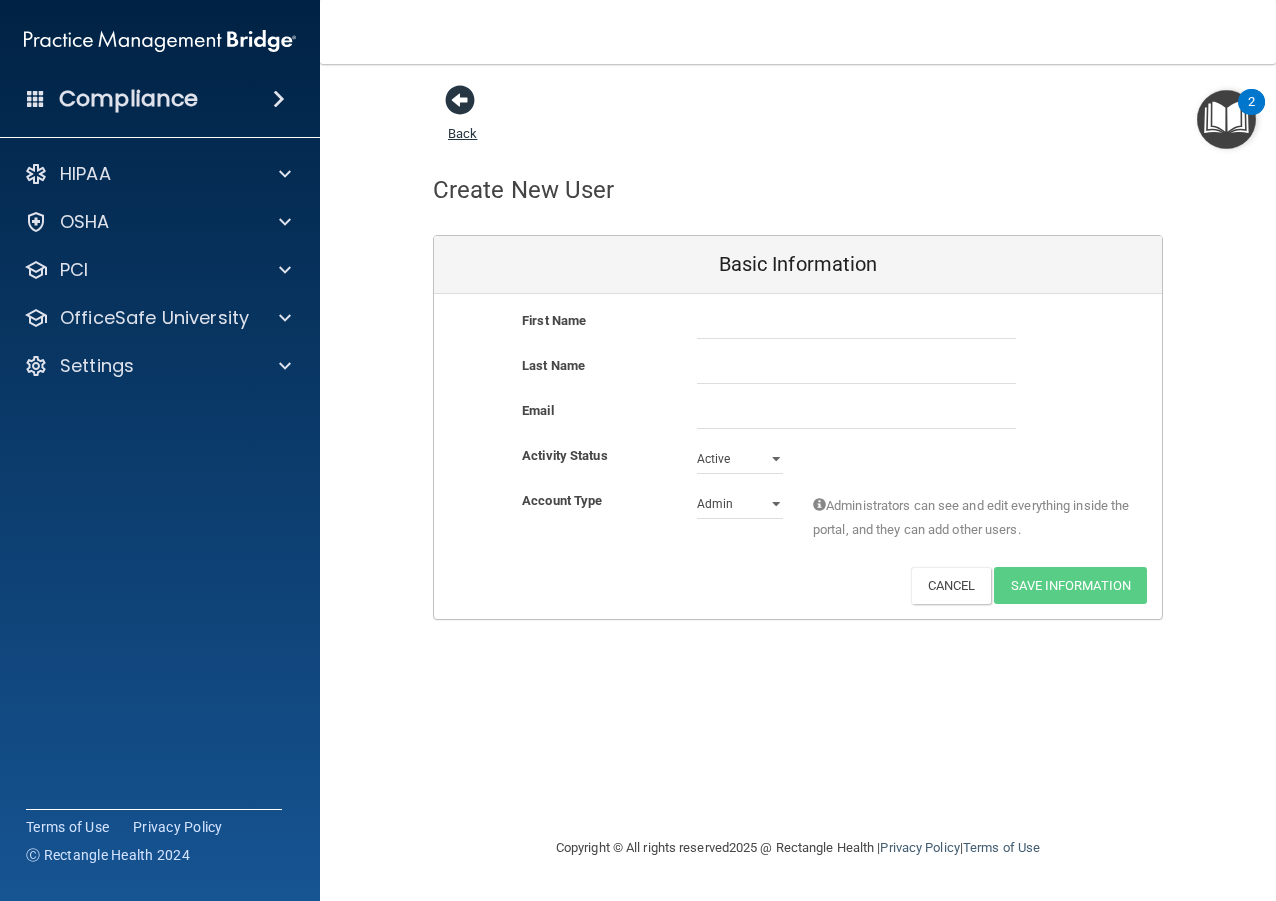 click at bounding box center [460, 100] 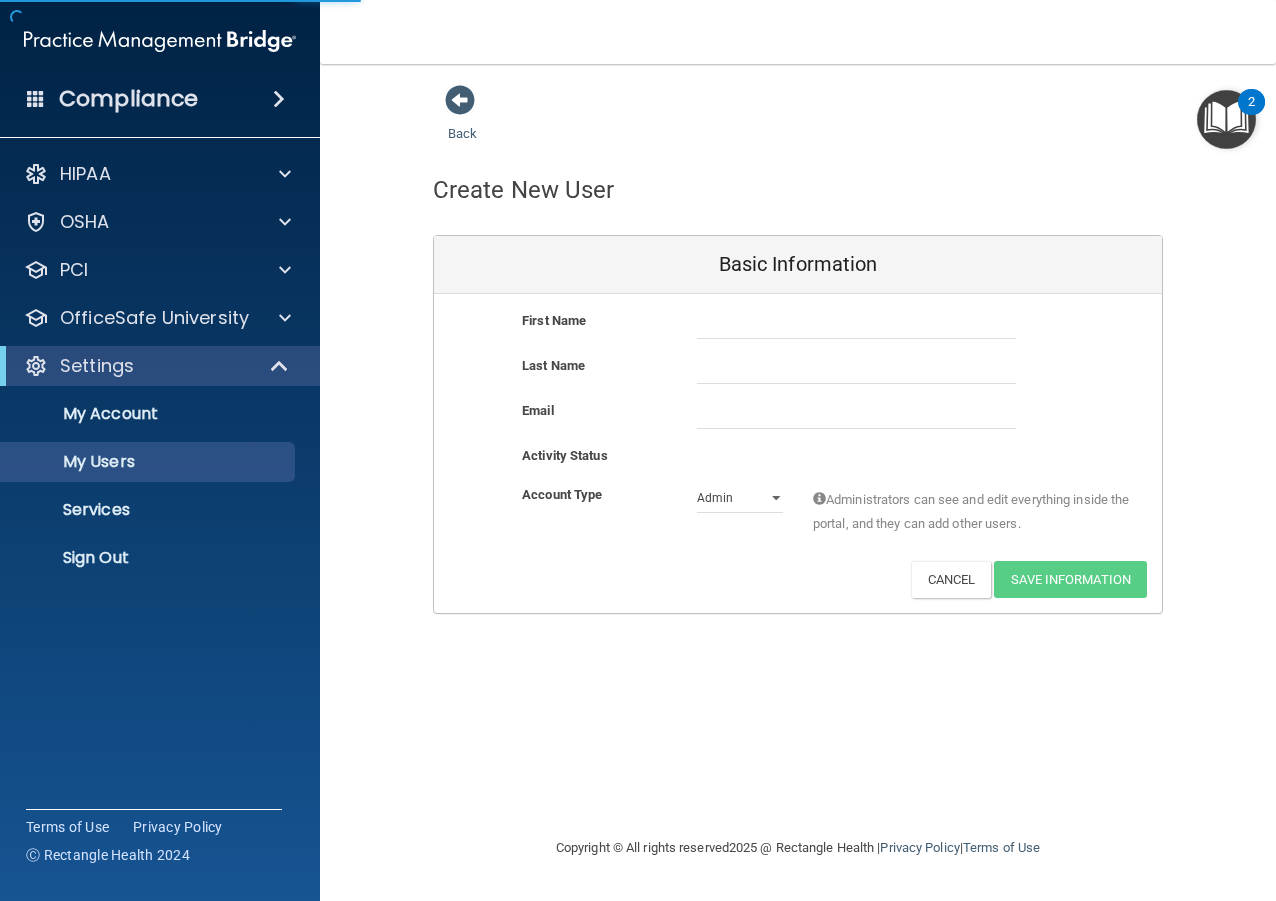 select on "20" 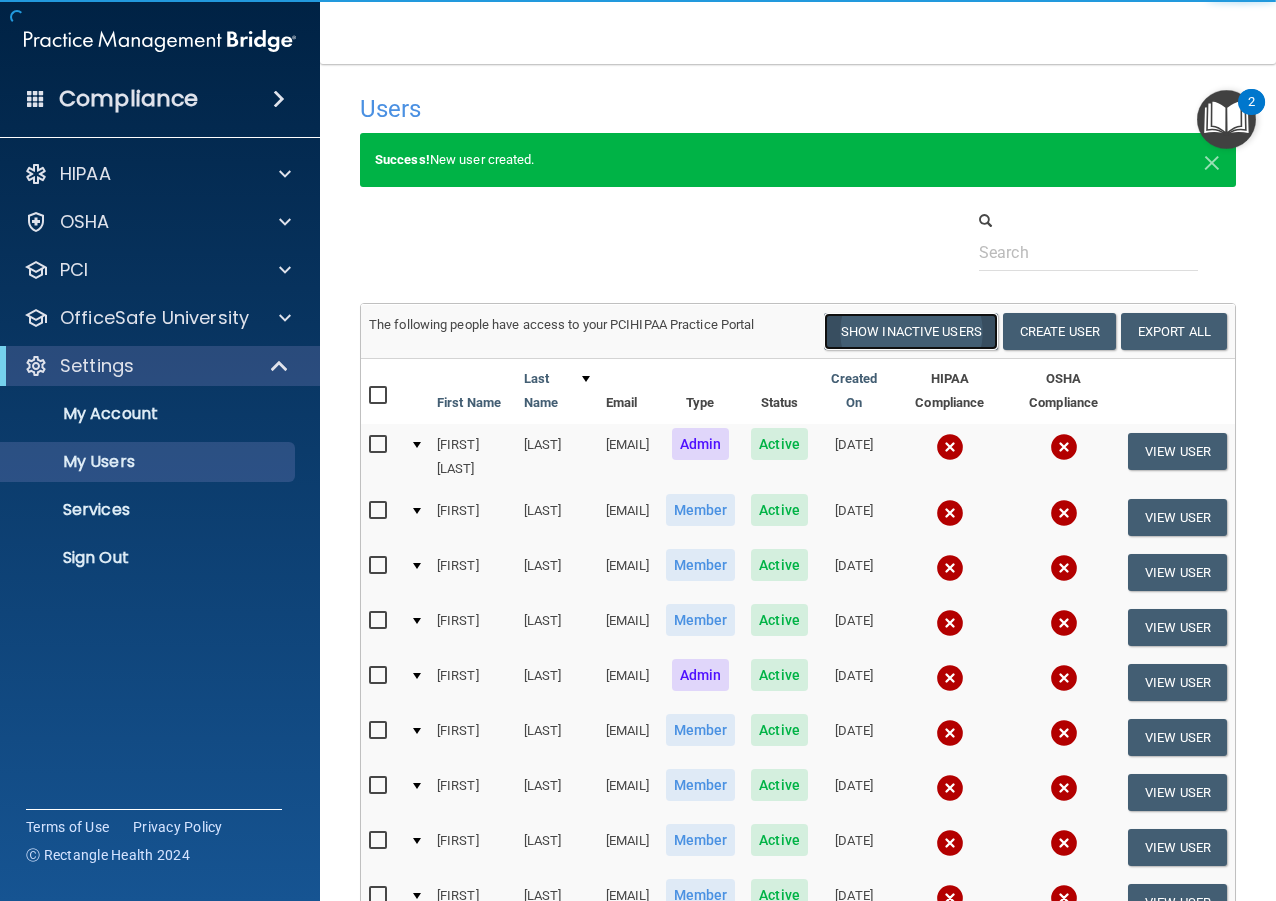 click on "Show Inactive Users" at bounding box center [911, 331] 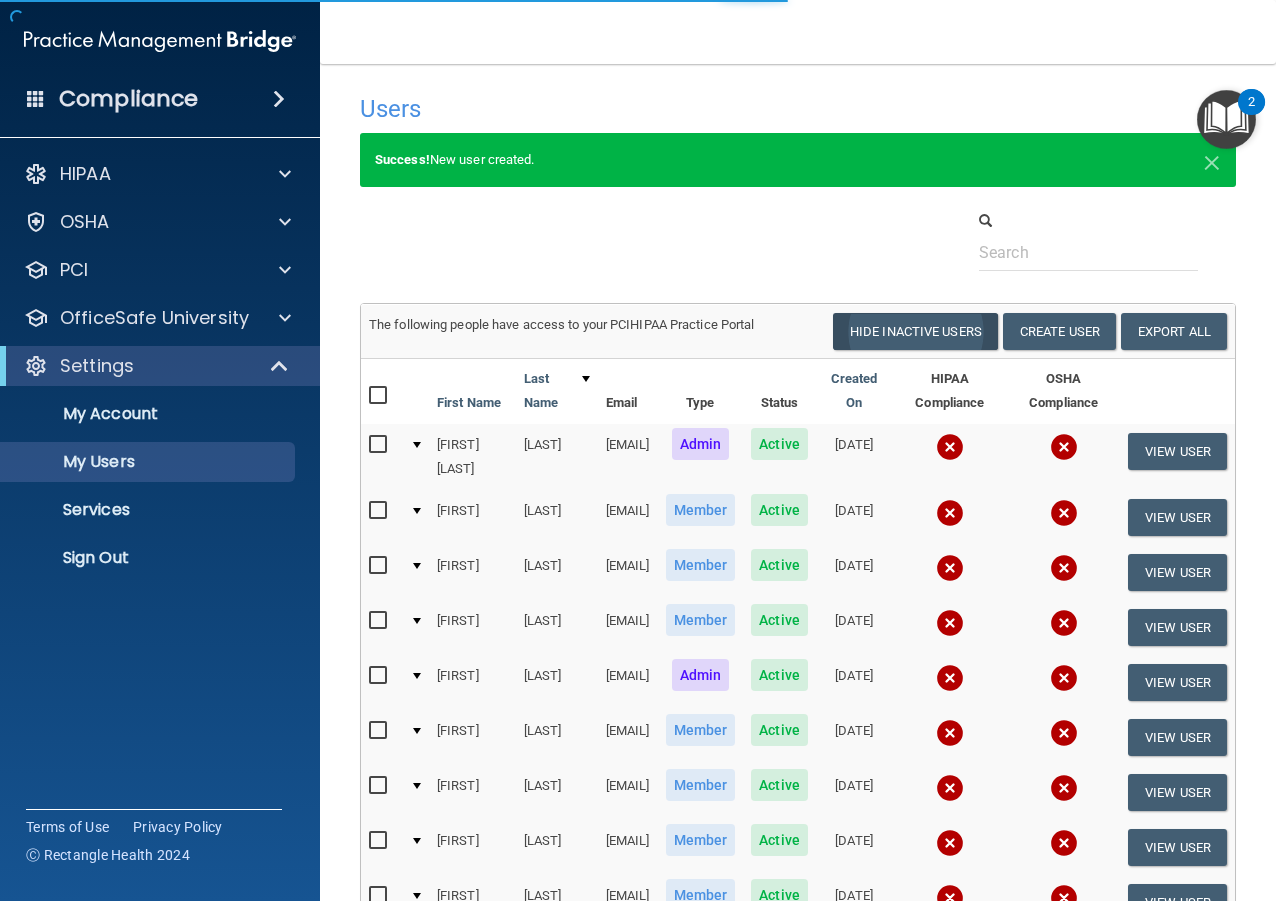 select on "20" 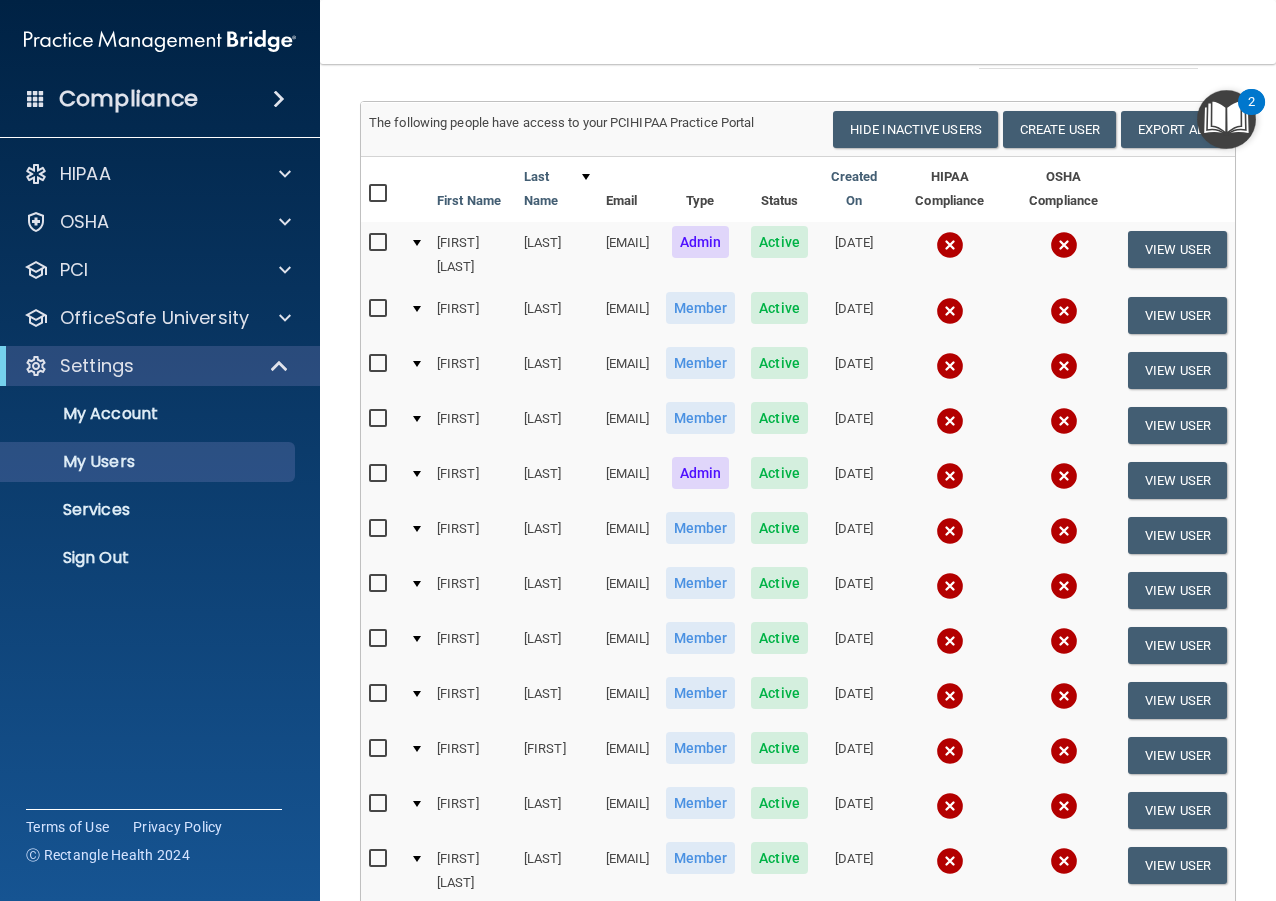 scroll, scrollTop: 0, scrollLeft: 0, axis: both 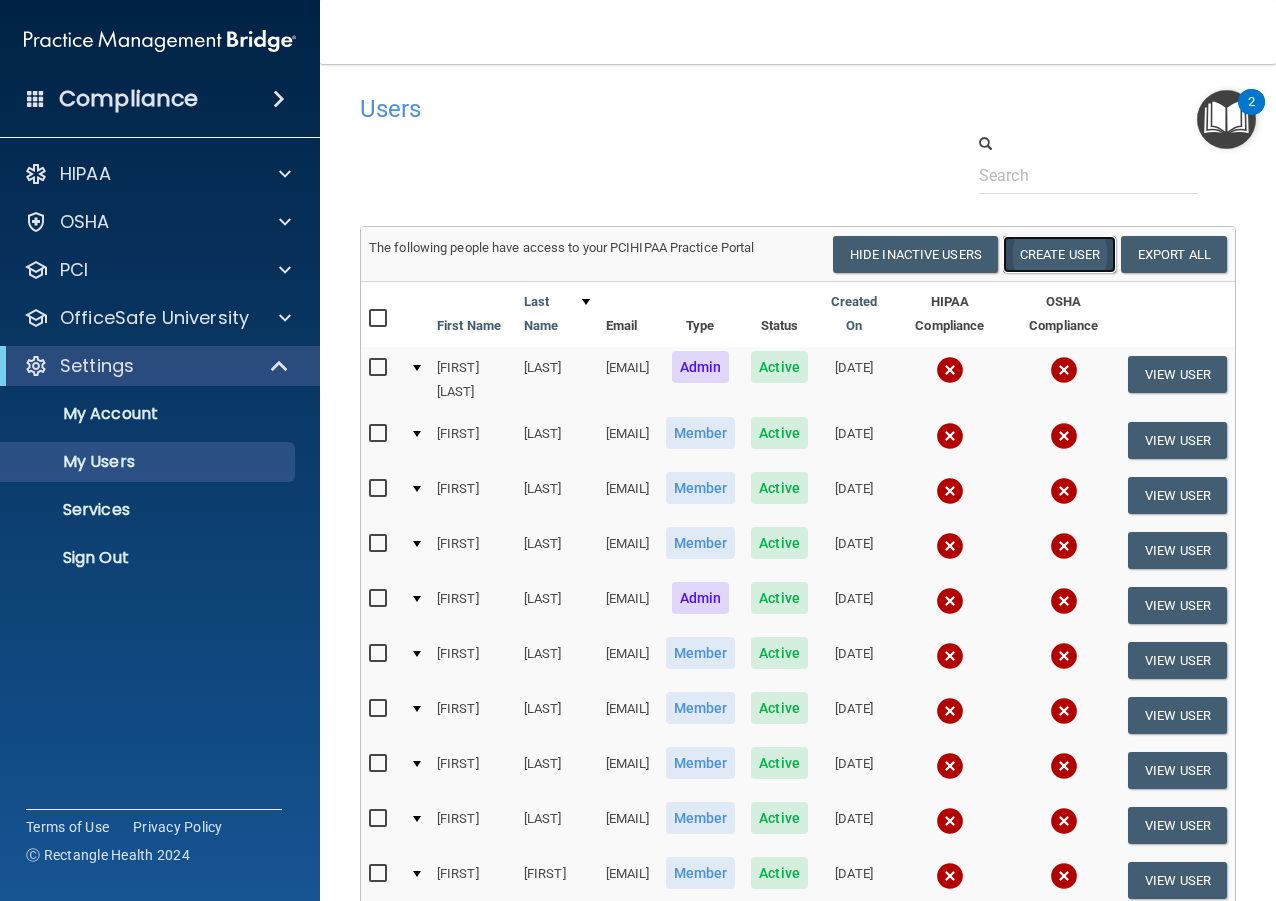 click on "Create User" at bounding box center [1059, 254] 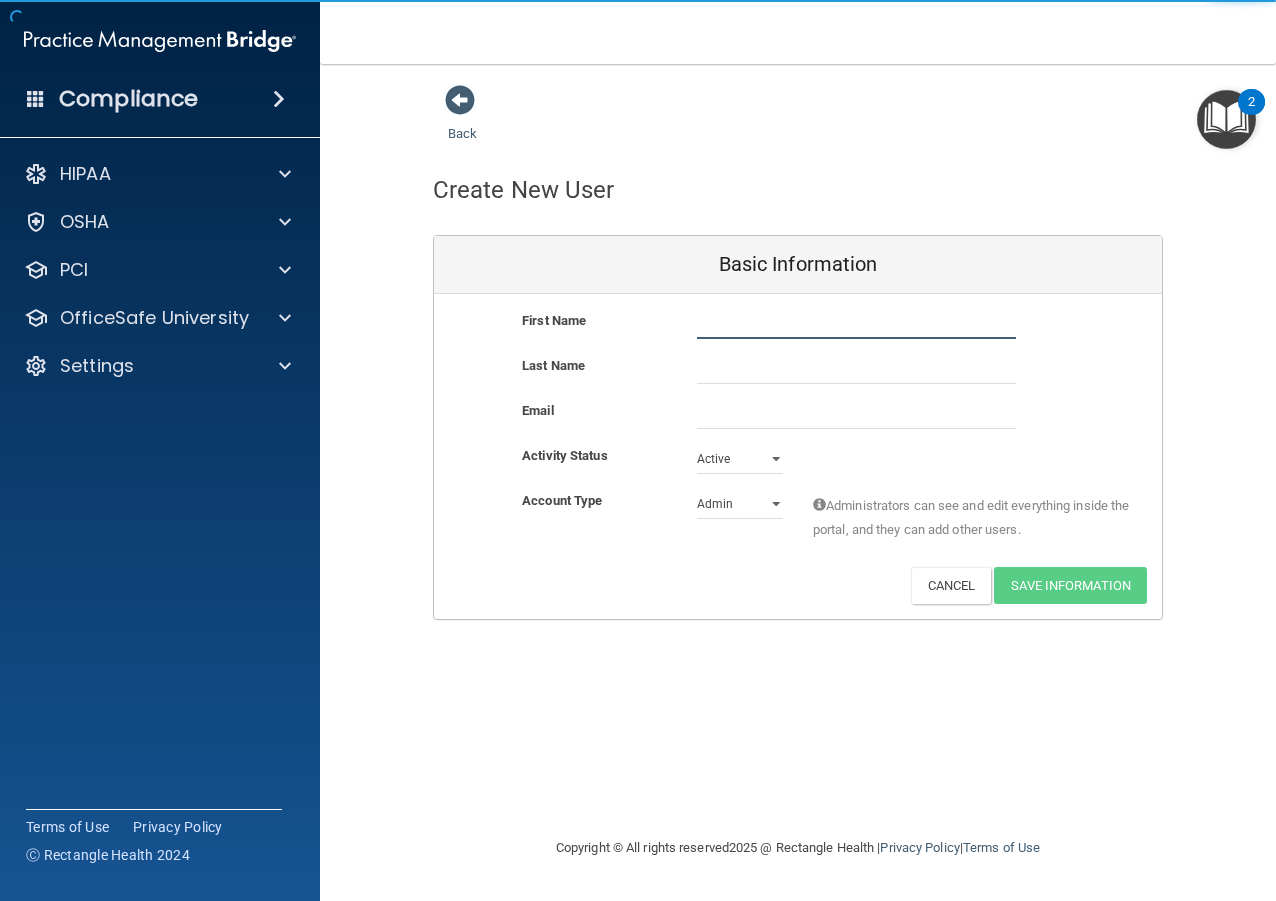 click at bounding box center [856, 324] 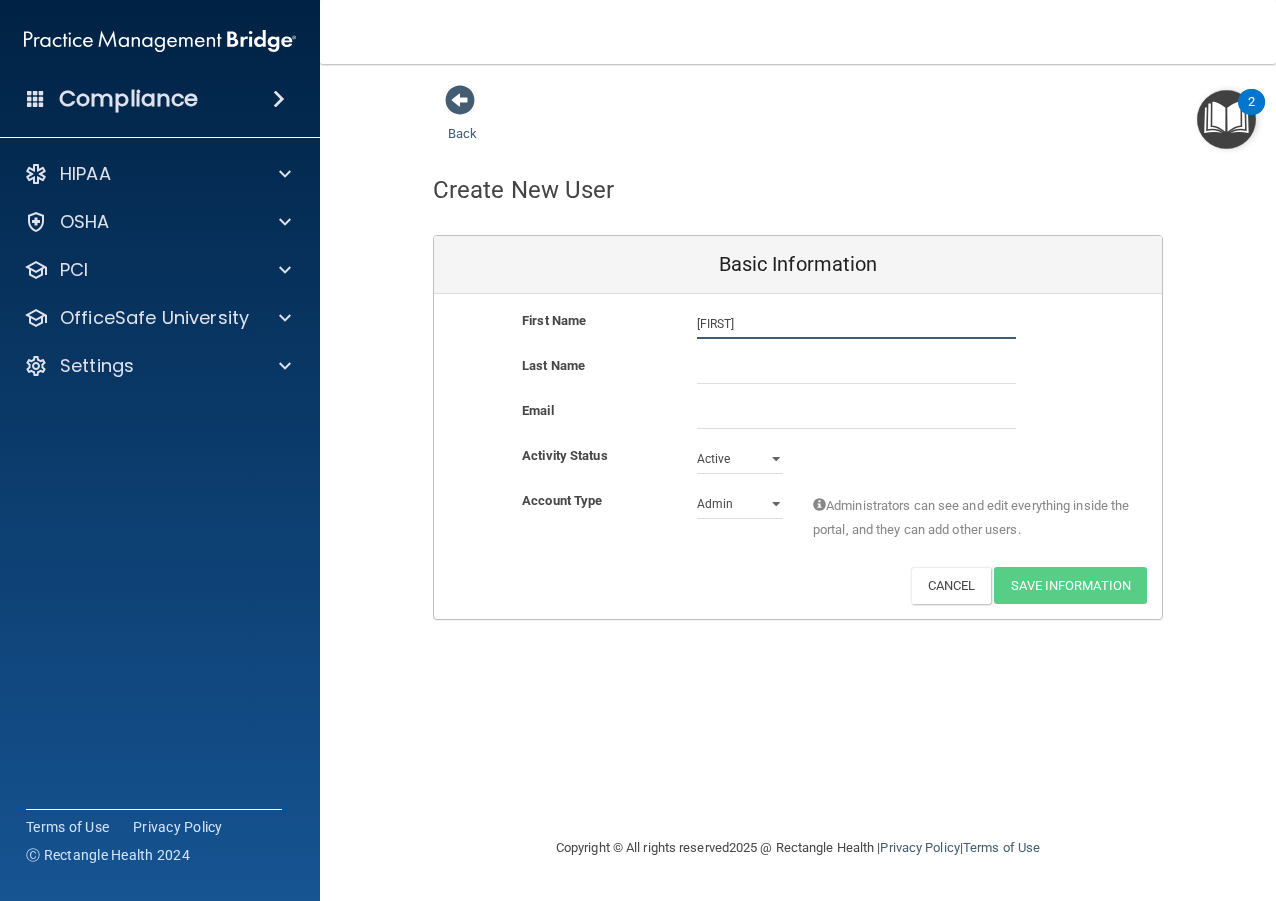 type on "Sandy" 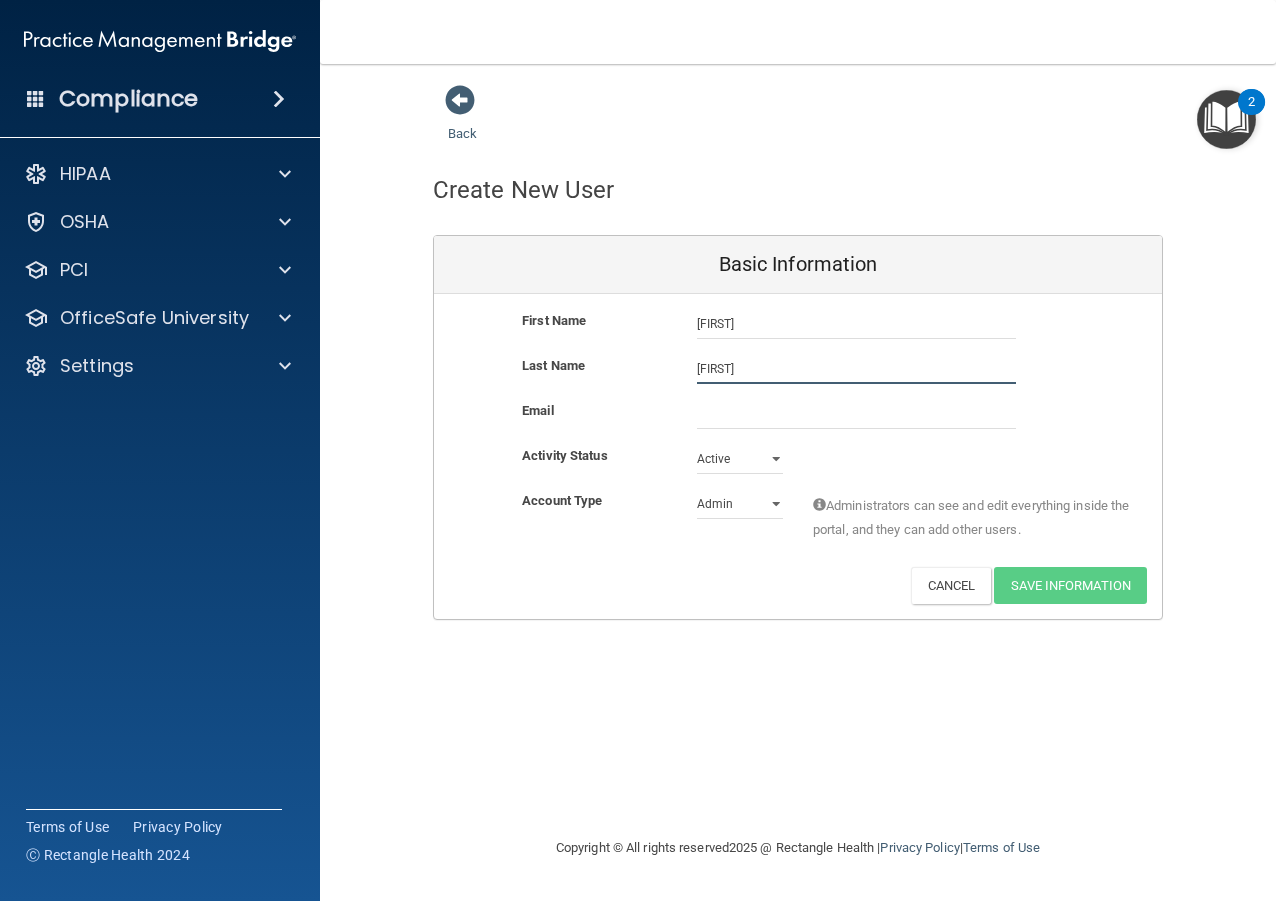 type on "A" 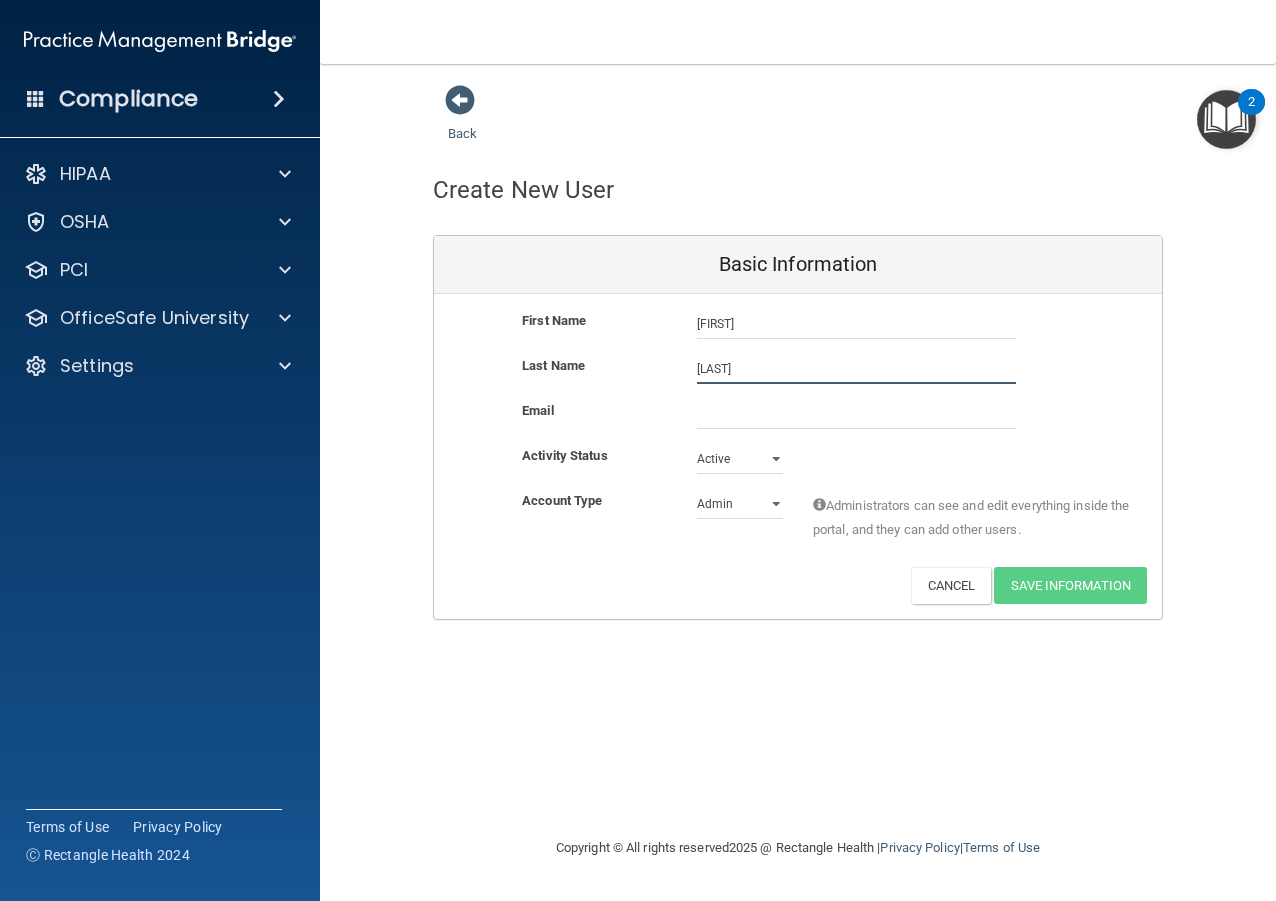type on "Sheffler" 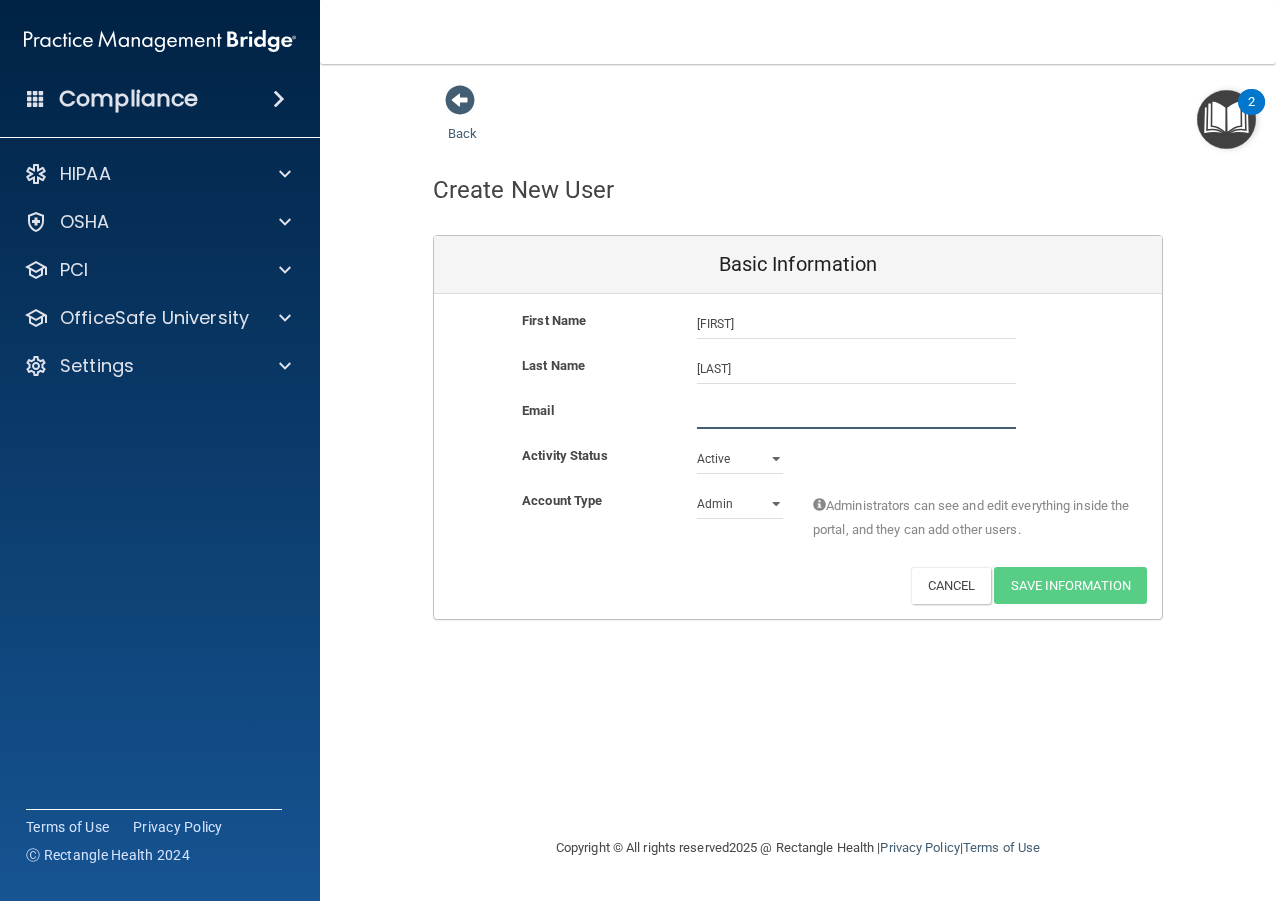 click at bounding box center (856, 414) 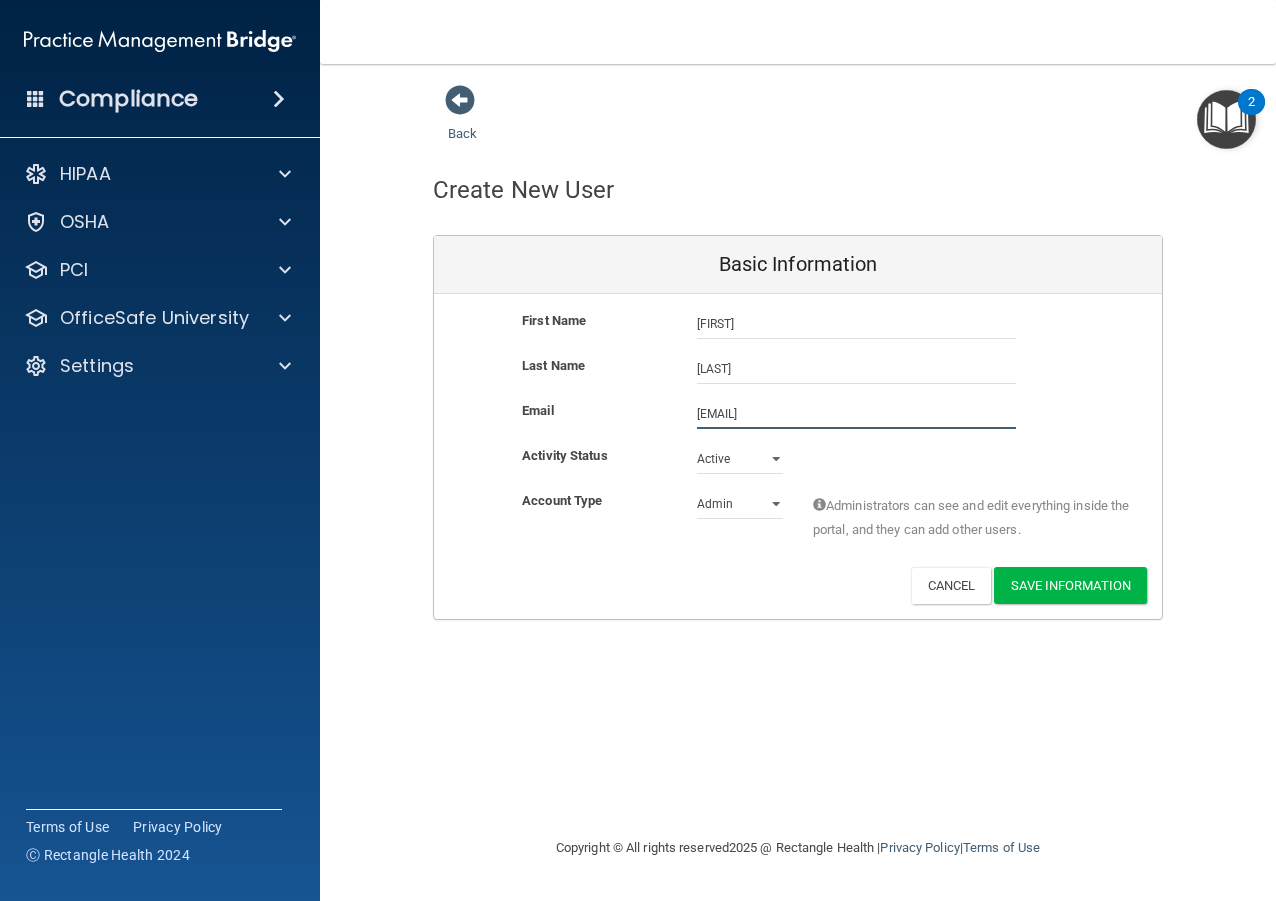 type on "sandysmiledds@aol.com" 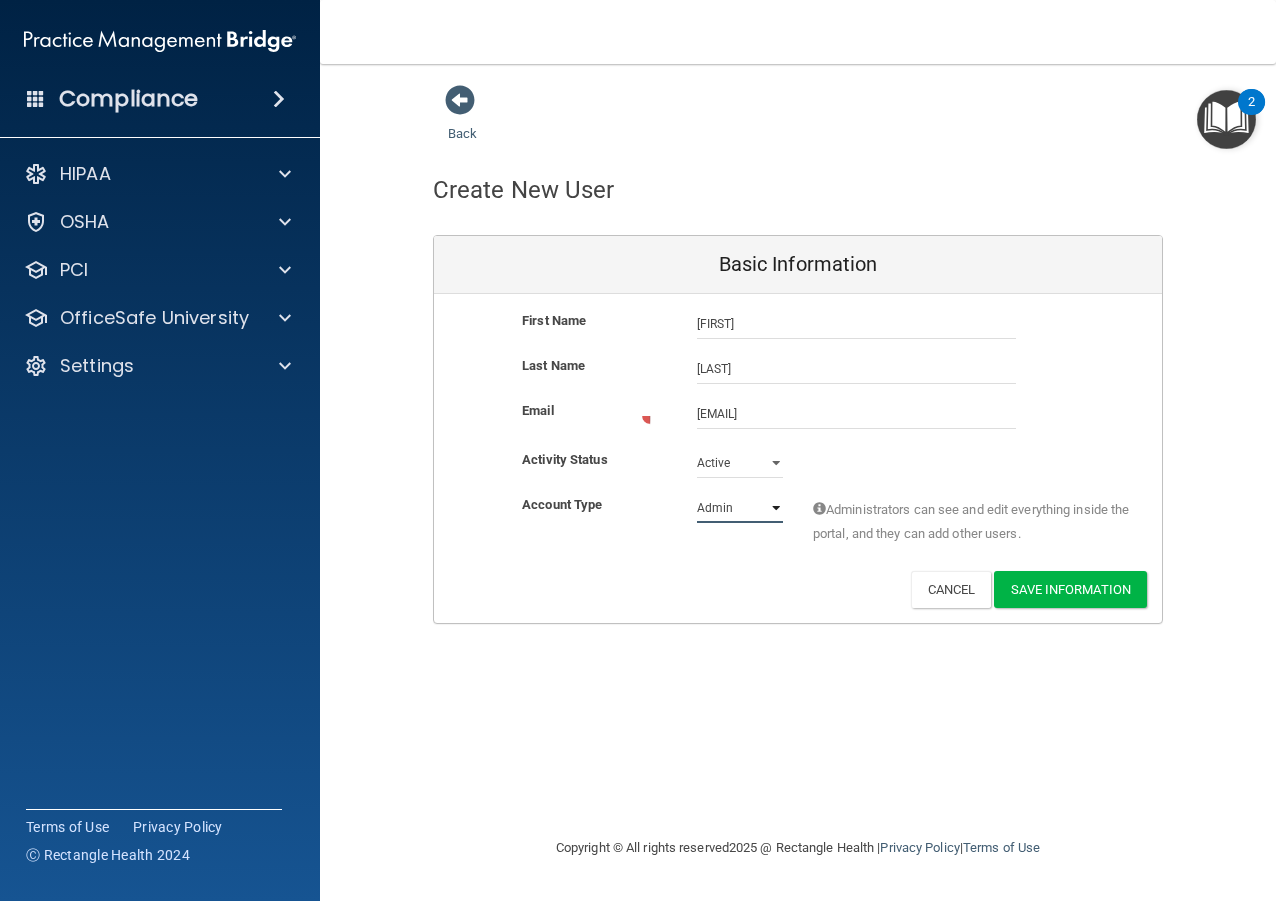 click on "Admin  Member" at bounding box center [740, 508] 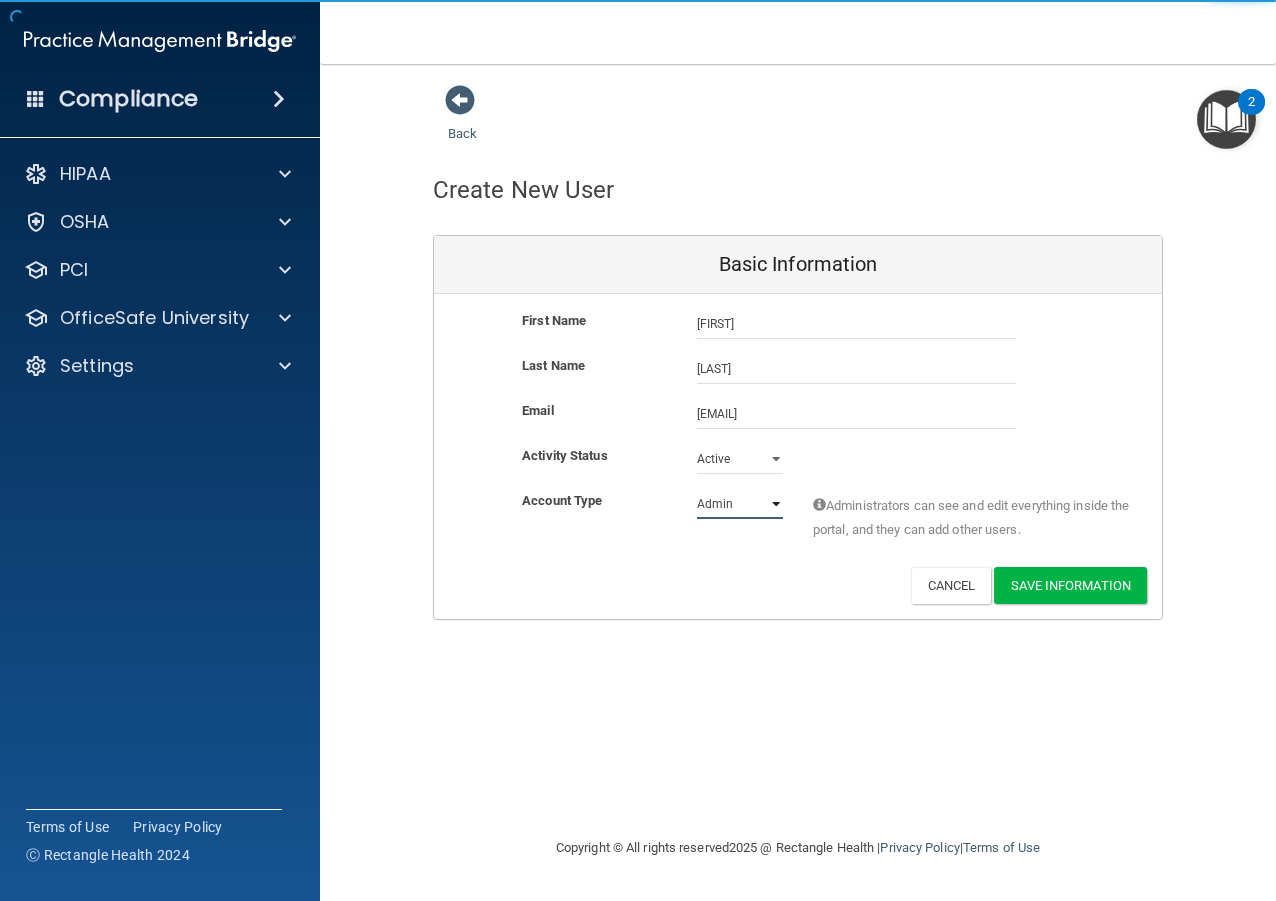 select on "practice_member" 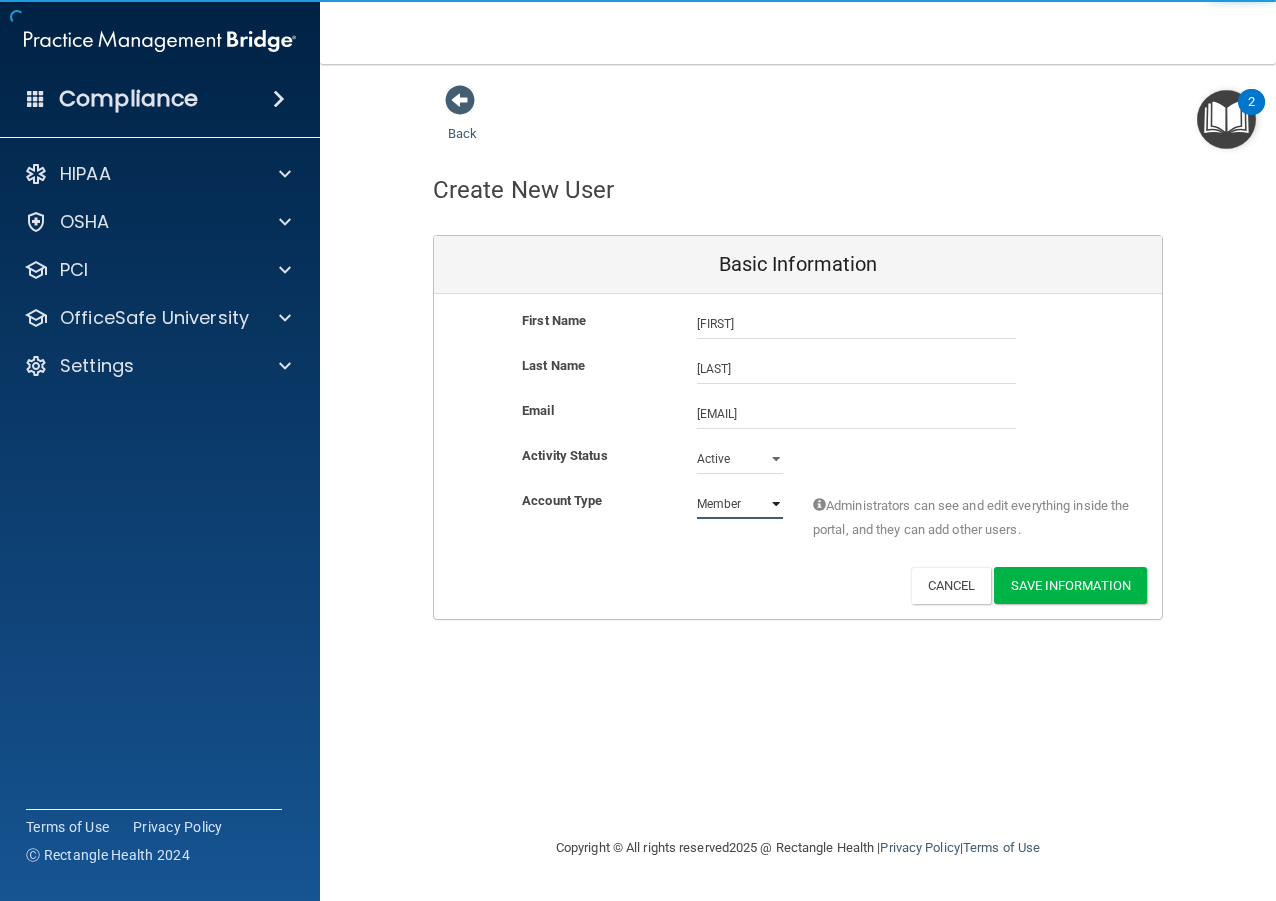 click on "Admin  Member" at bounding box center [740, 504] 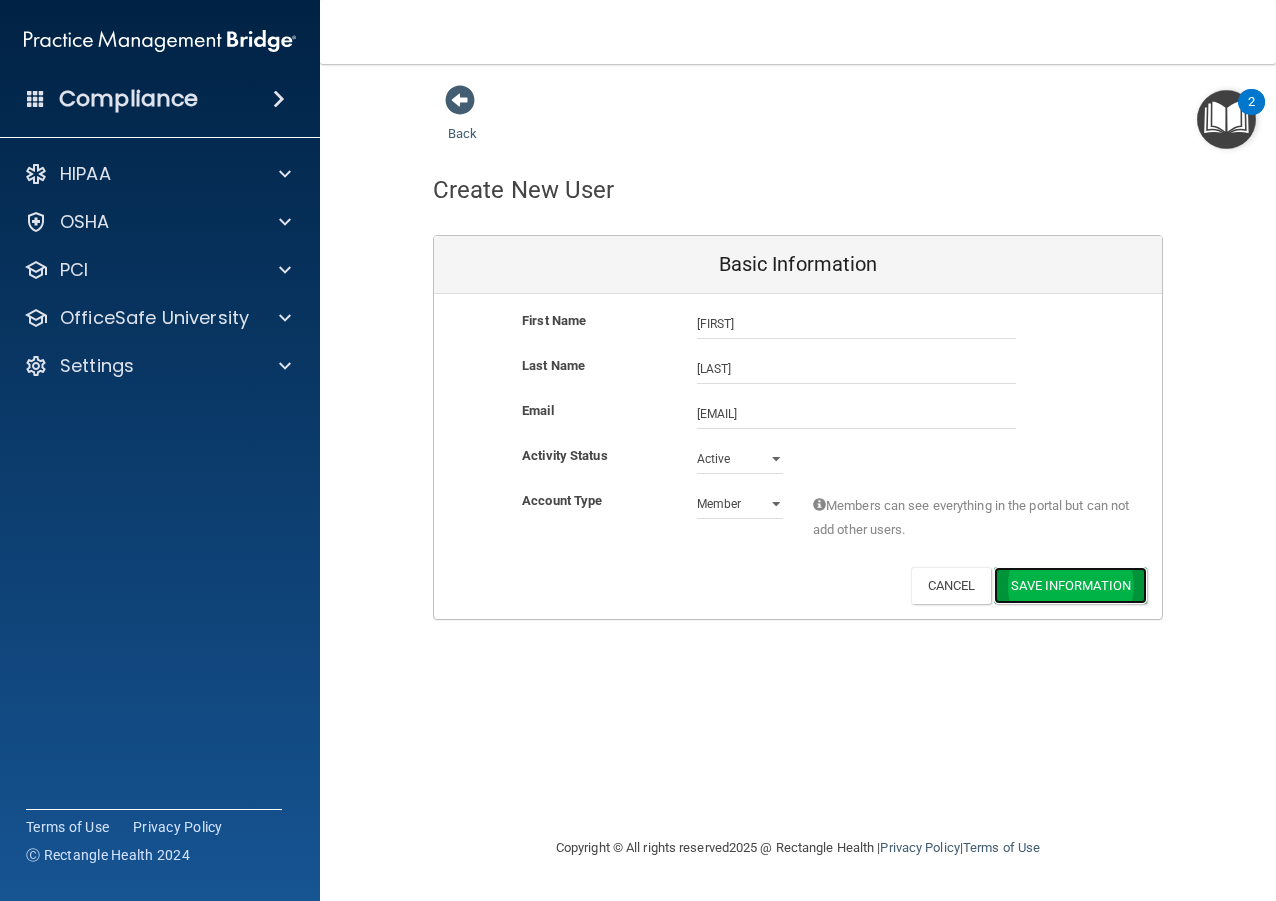 click on "Save Information" at bounding box center (1070, 585) 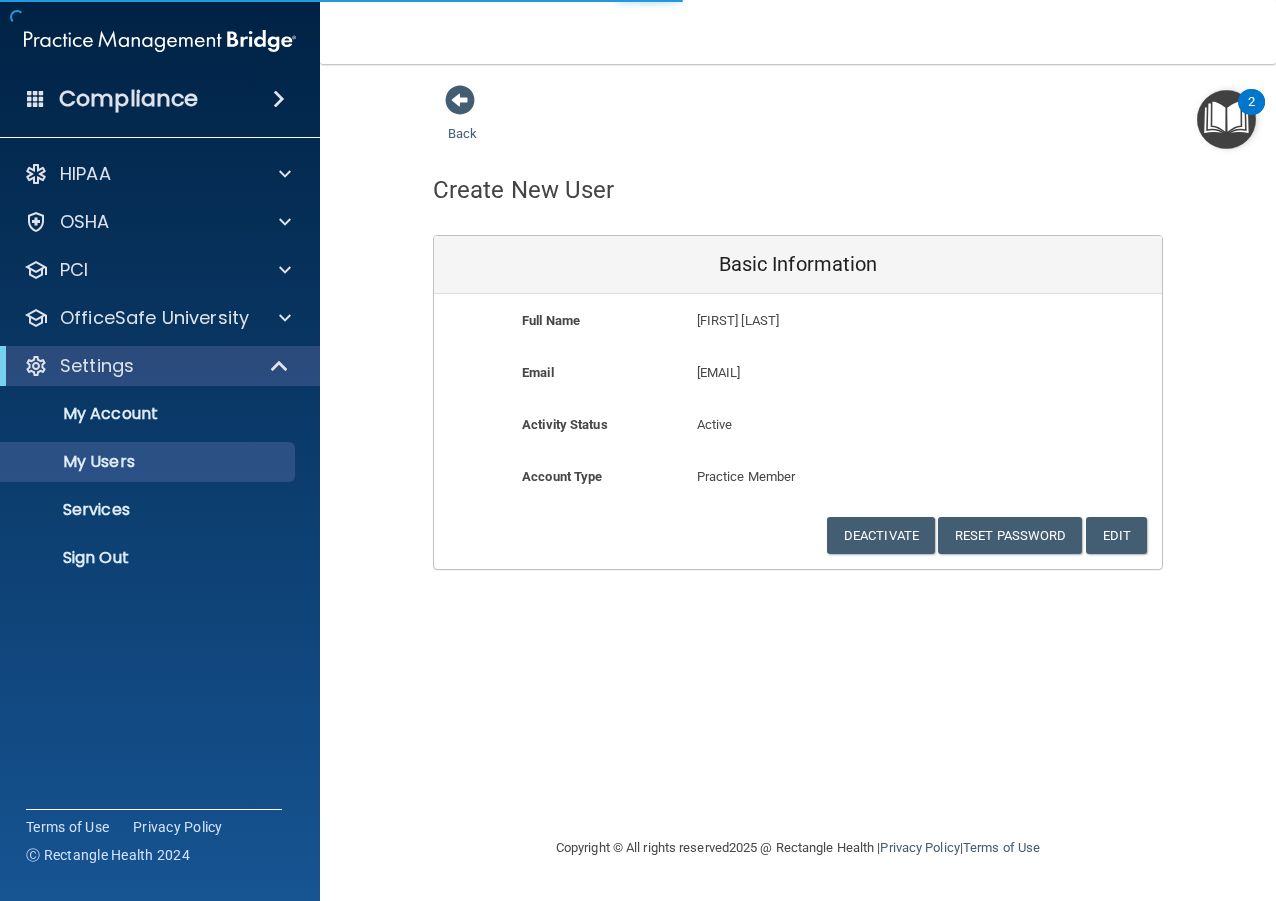 select on "20" 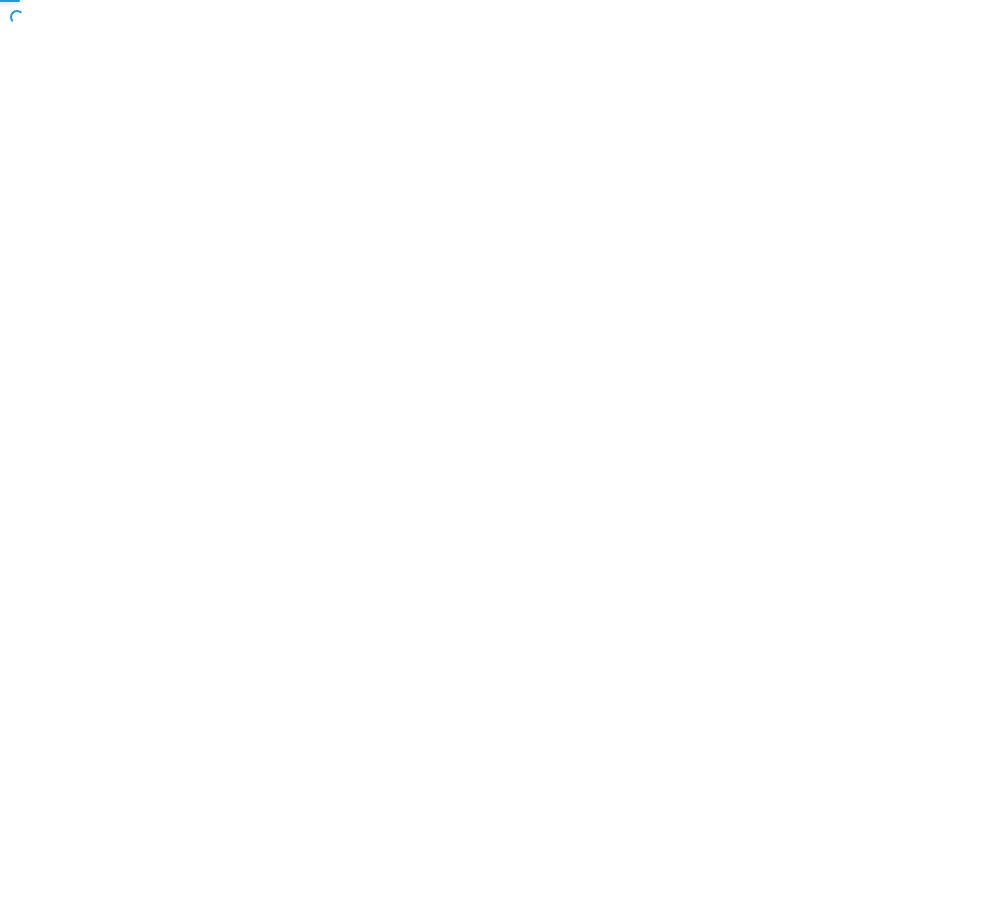 scroll, scrollTop: 0, scrollLeft: 0, axis: both 